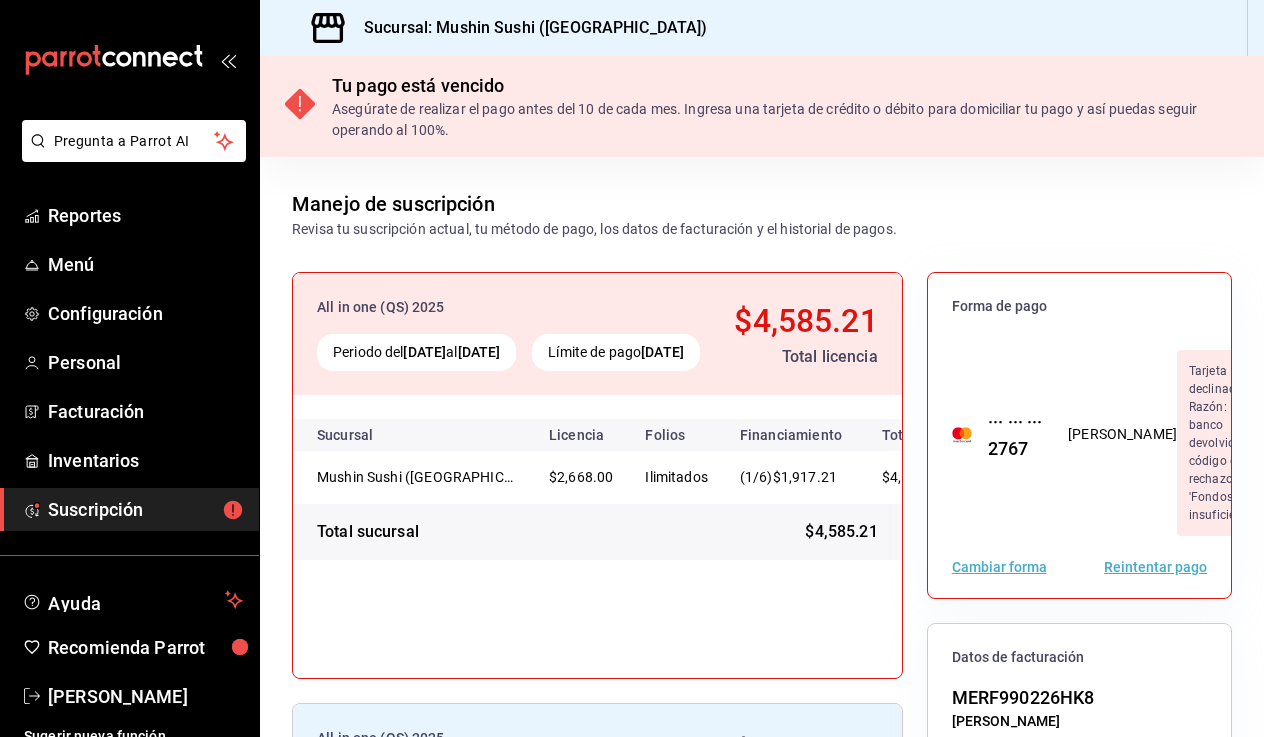scroll, scrollTop: 0, scrollLeft: 0, axis: both 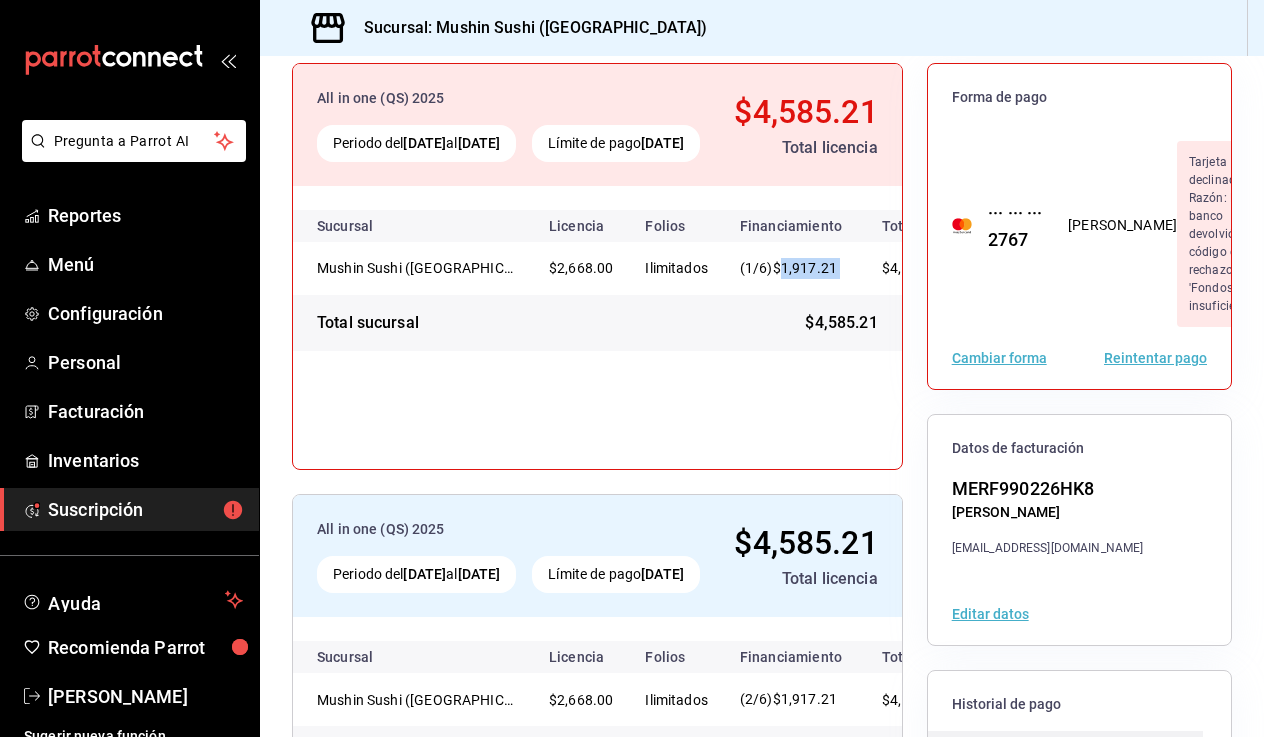 drag, startPoint x: 784, startPoint y: 286, endPoint x: 866, endPoint y: 287, distance: 82.006096 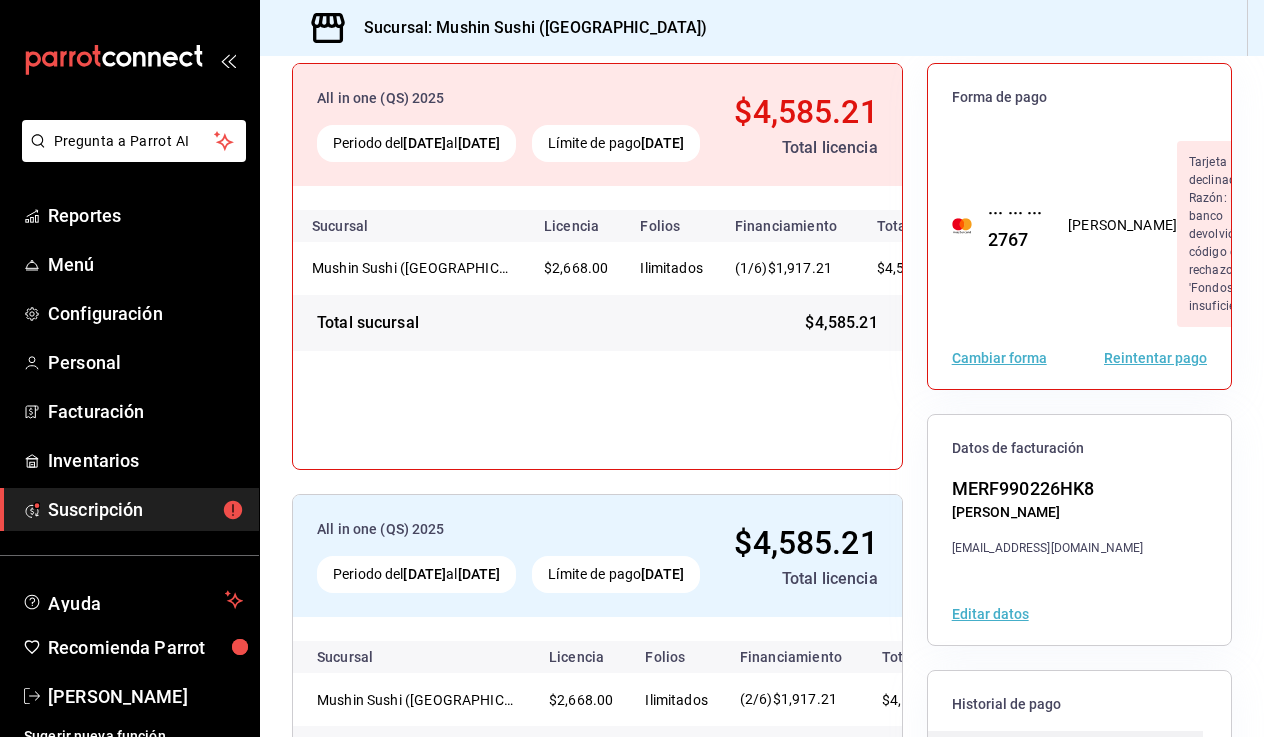 scroll, scrollTop: 0, scrollLeft: 0, axis: both 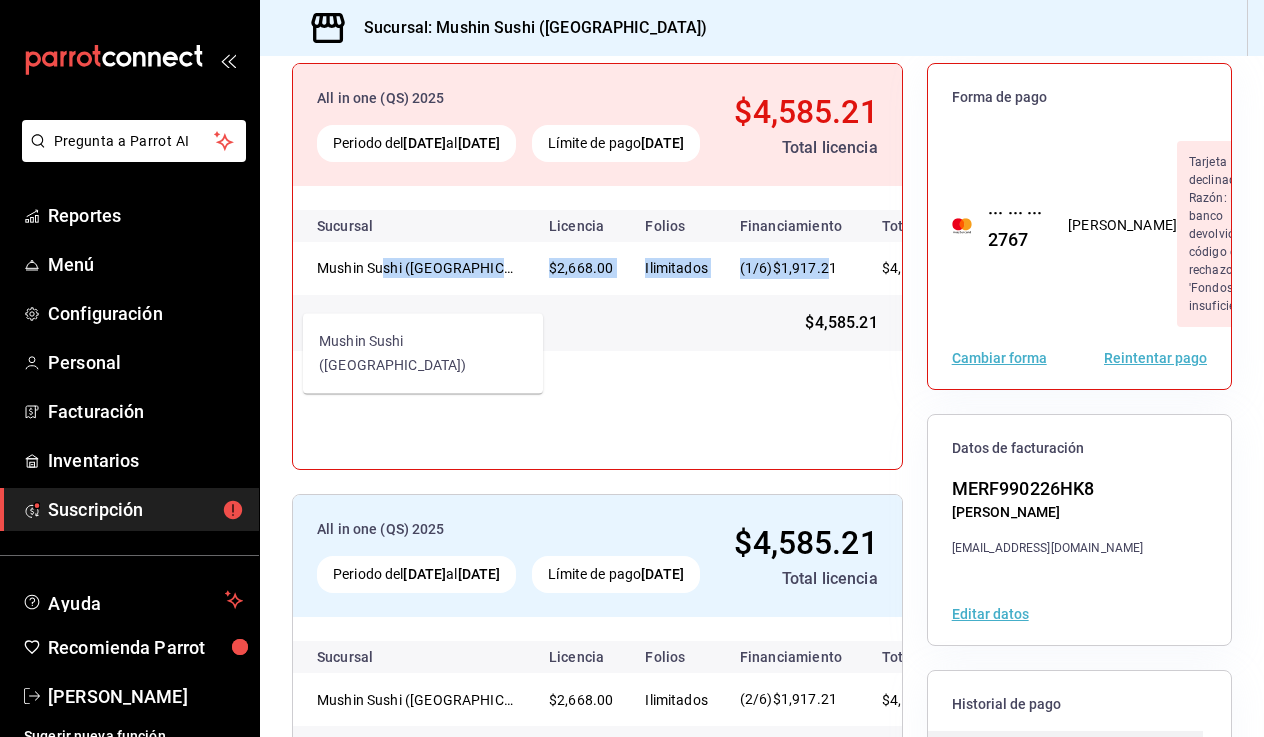 drag, startPoint x: 830, startPoint y: 288, endPoint x: 380, endPoint y: 289, distance: 450.0011 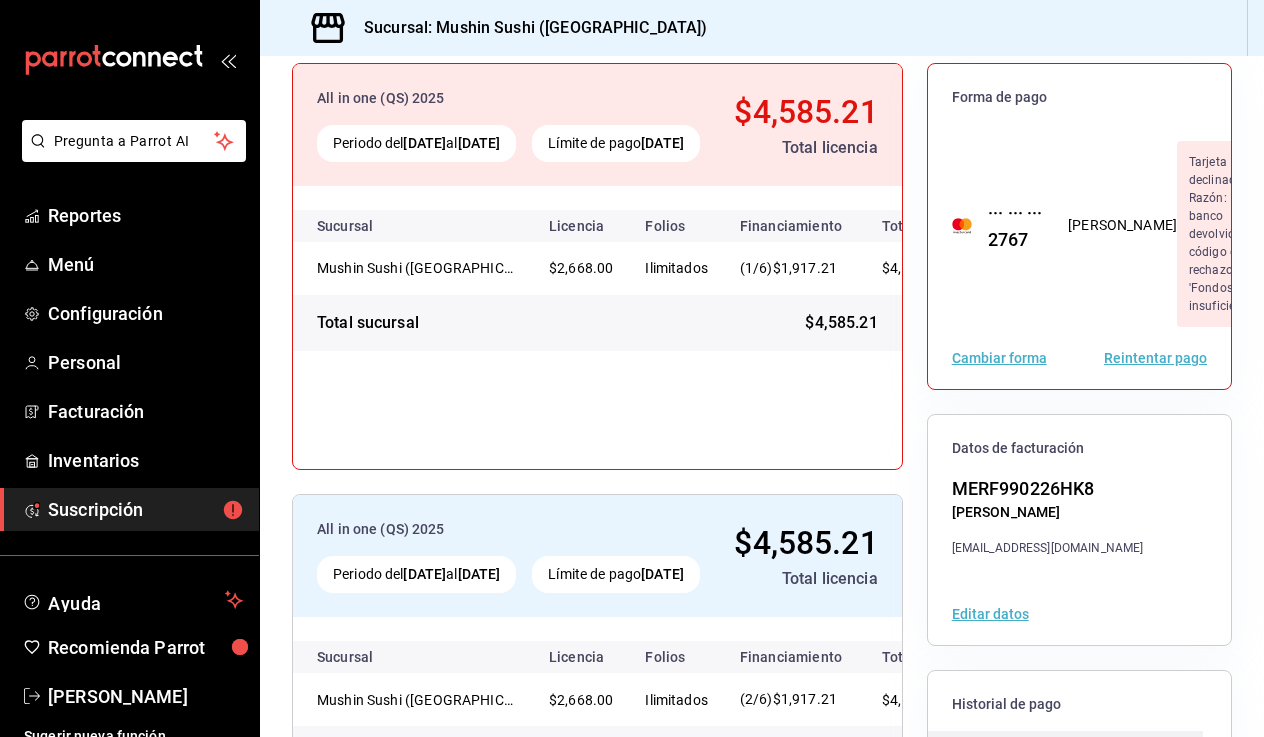 click on "All in one (QS) 2025 Periodo del  10 abr 2025  al  10 jun 2025 Límite de pago  10 jun 2025 $4,585.21 Total licencia Sucursal Licencia Folios Financiamiento Total Mushin Sushi (Aguascalientes) $2,668.00 Ilimitados (1/6)  $1,917.21 $4,585.21 Total sucursal $4,585.21" at bounding box center [597, 266] 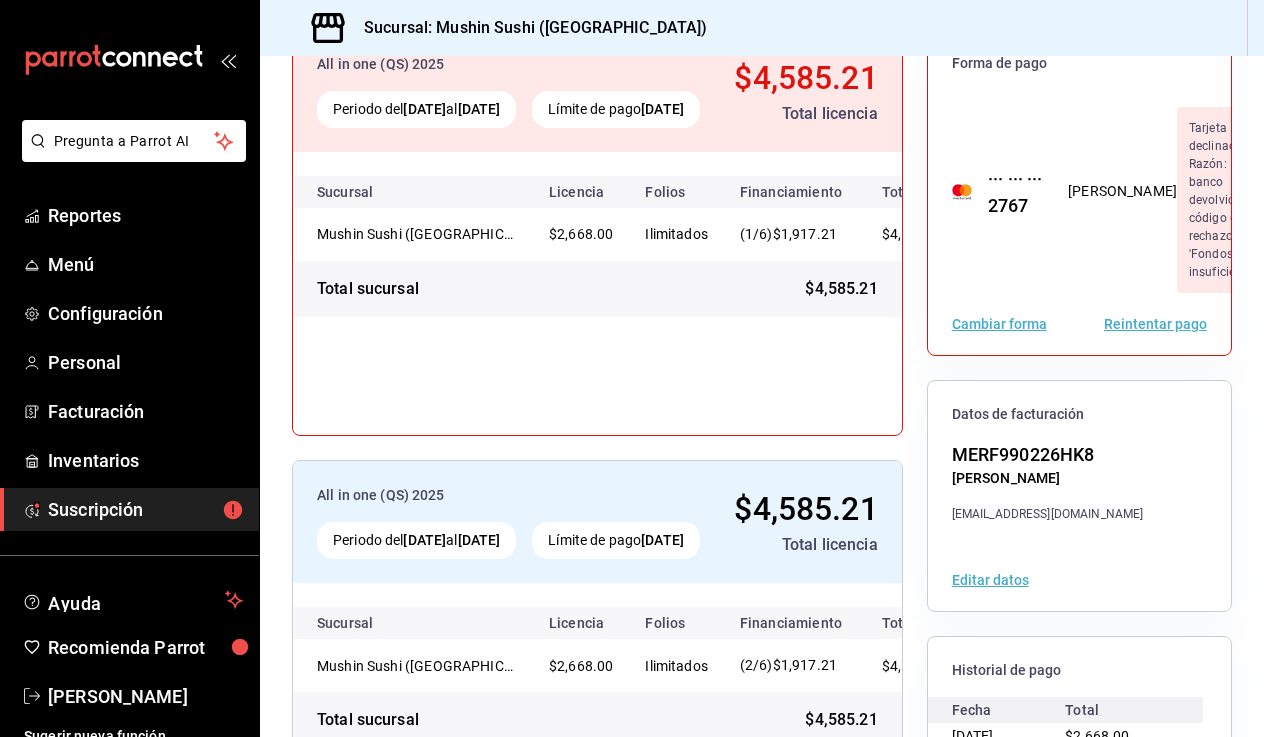 scroll, scrollTop: 222, scrollLeft: 0, axis: vertical 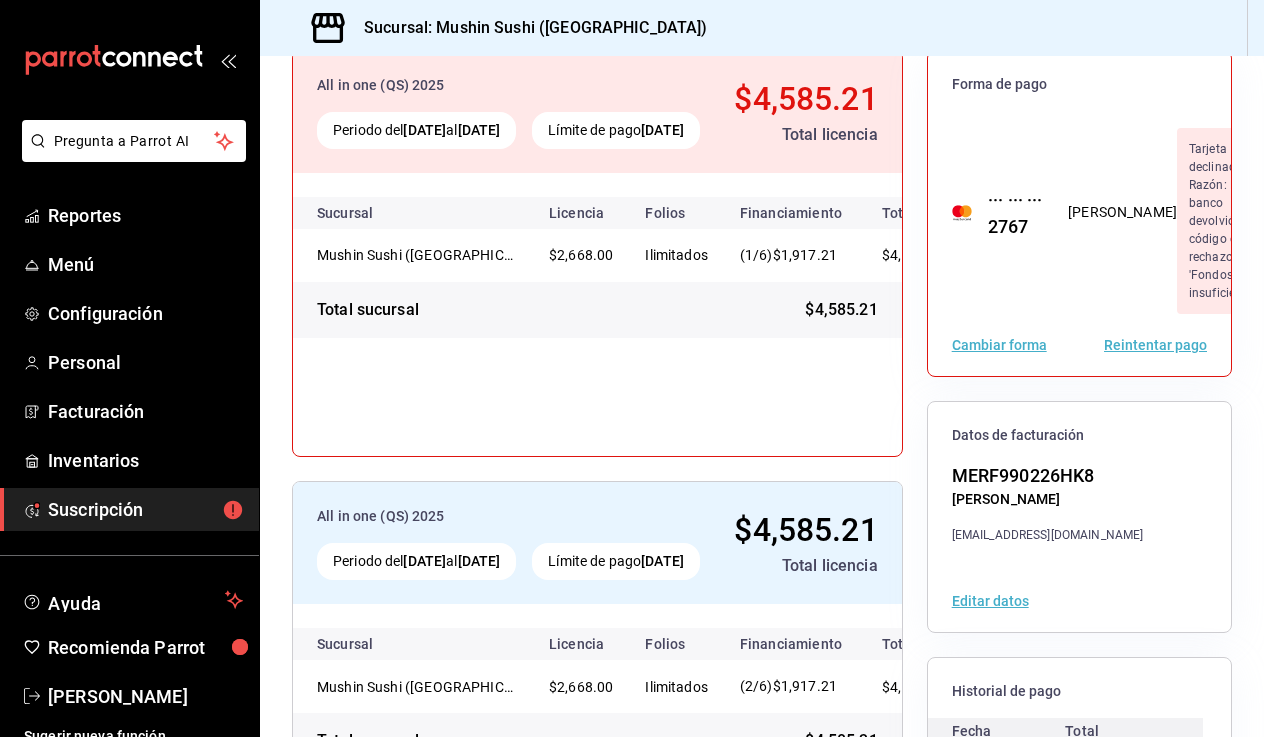 click on "Cambiar forma Reintentar pago" at bounding box center (1079, 345) 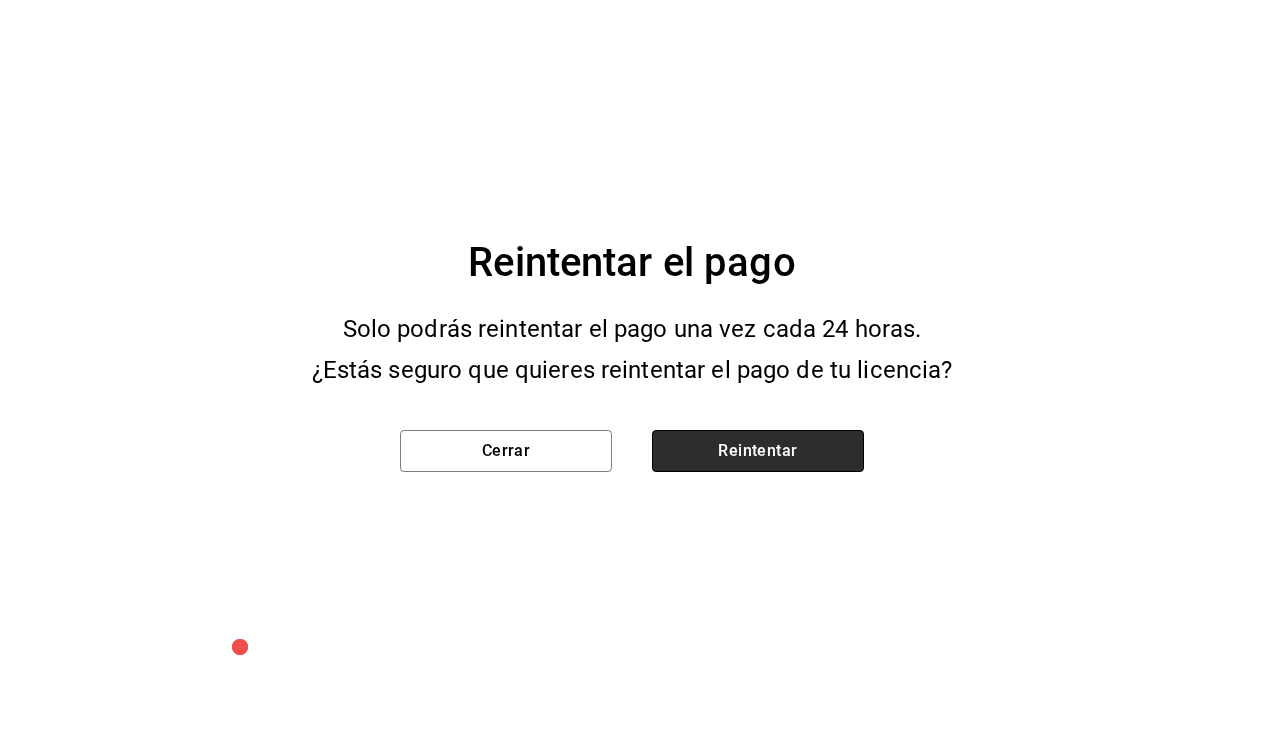 click on "Reintentar" at bounding box center (758, 451) 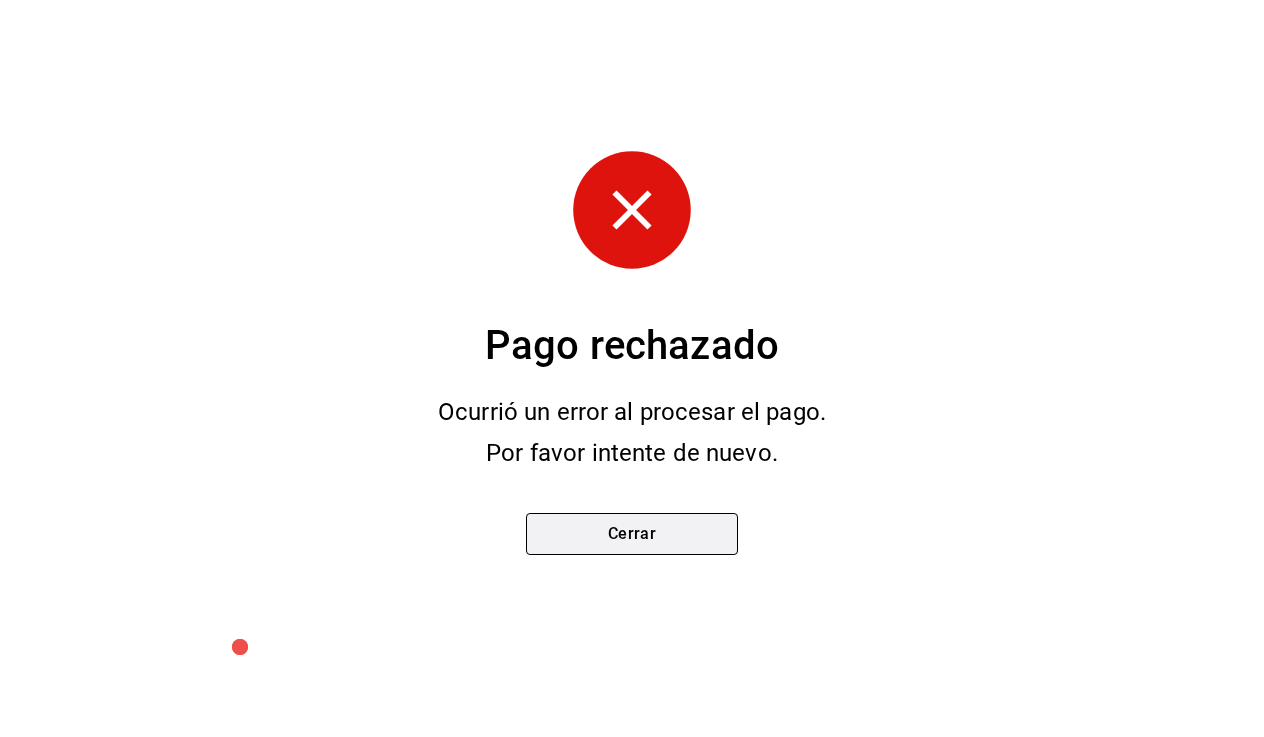 click on "Cerrar" at bounding box center (632, 534) 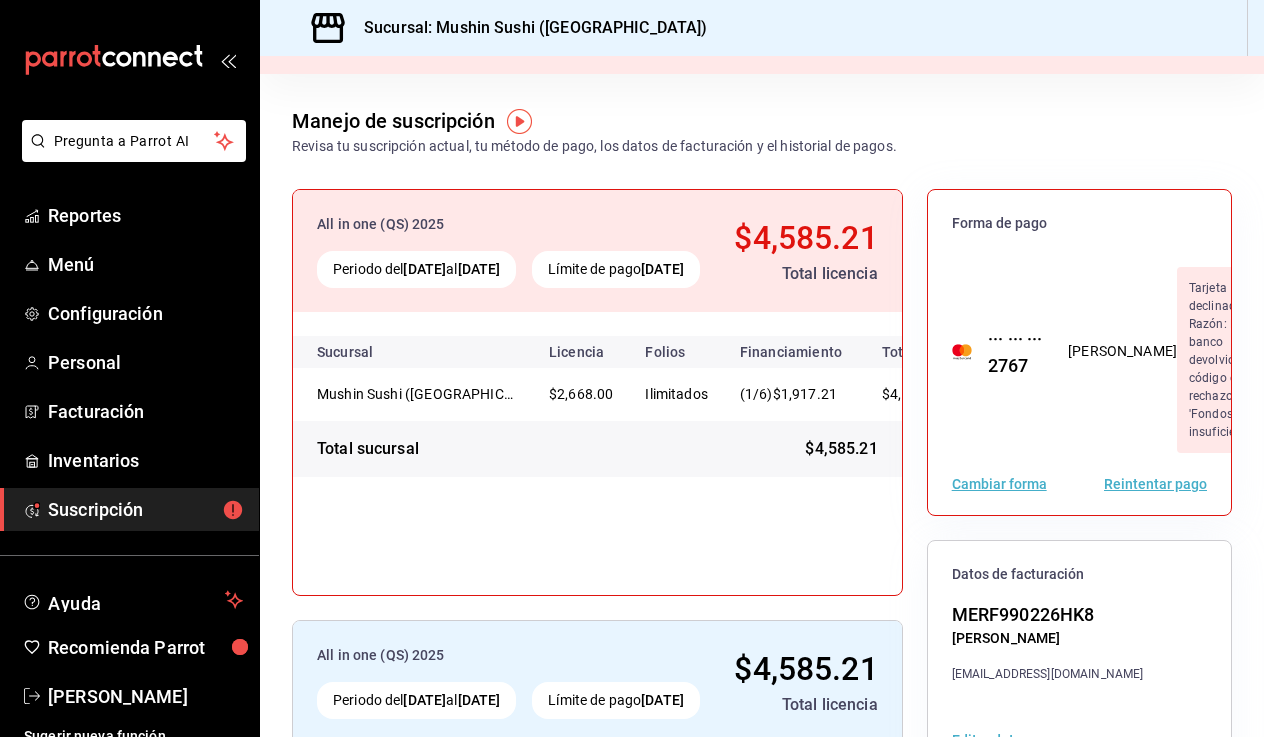 click on "Reintentar pago" at bounding box center [1155, 484] 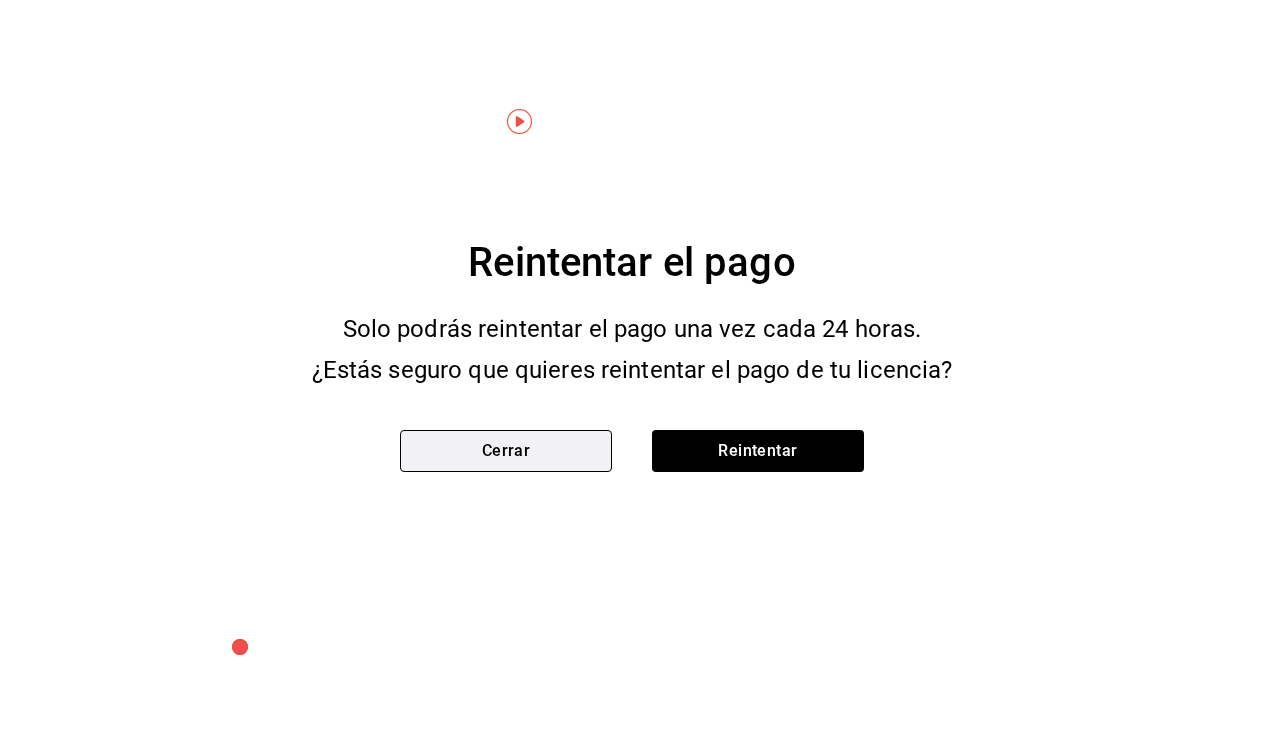 click on "Cerrar" at bounding box center [506, 451] 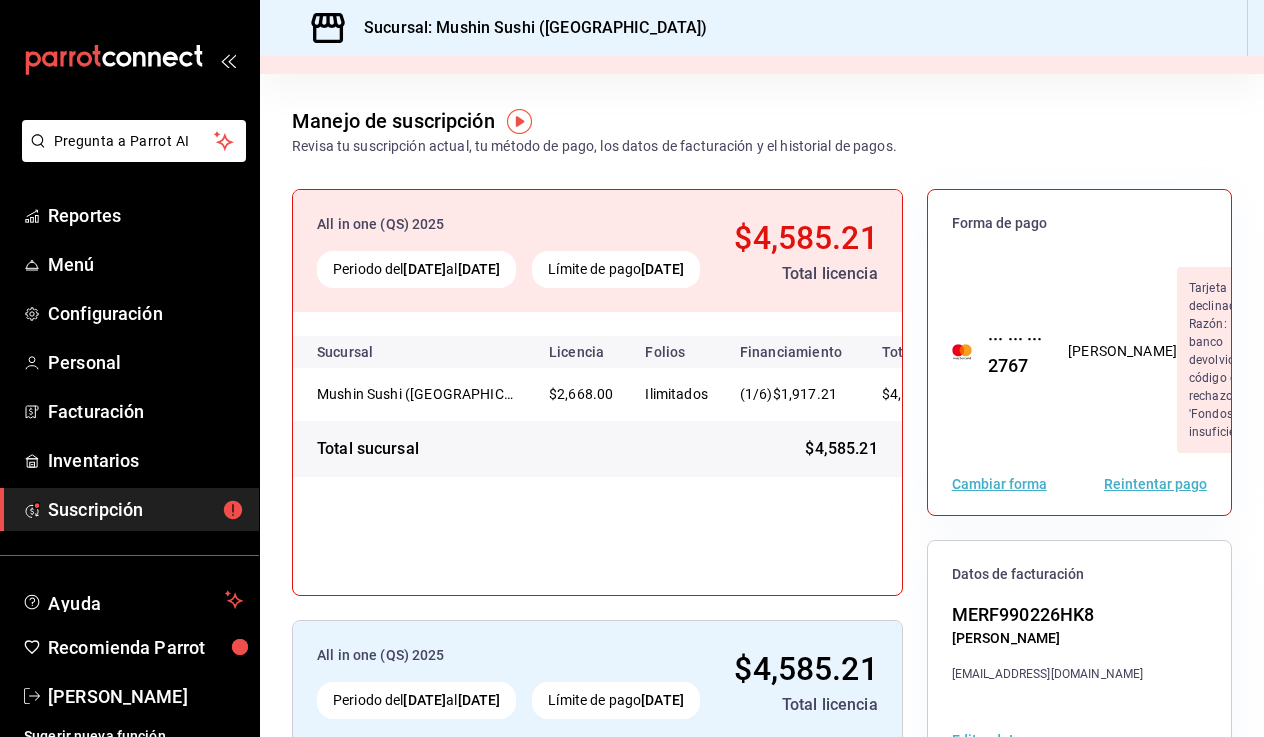 click on "Cambiar forma" at bounding box center [999, 484] 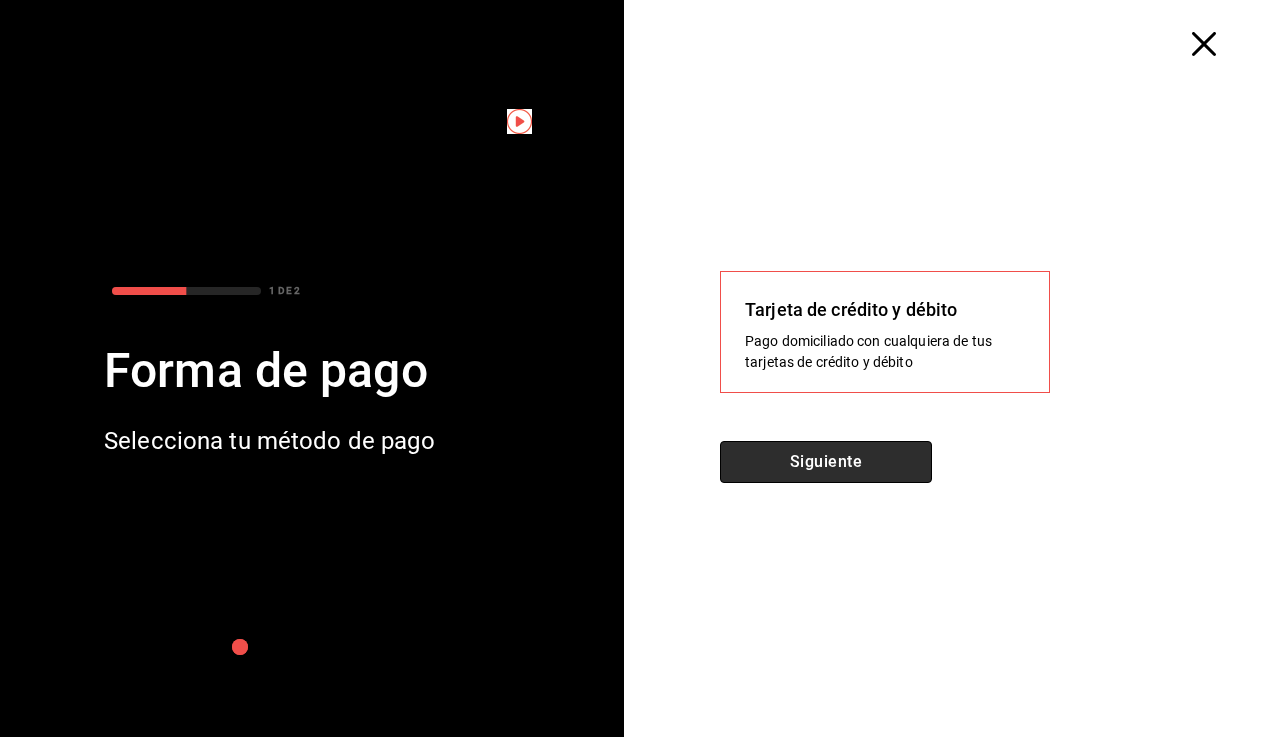 click on "Siguiente" at bounding box center [826, 462] 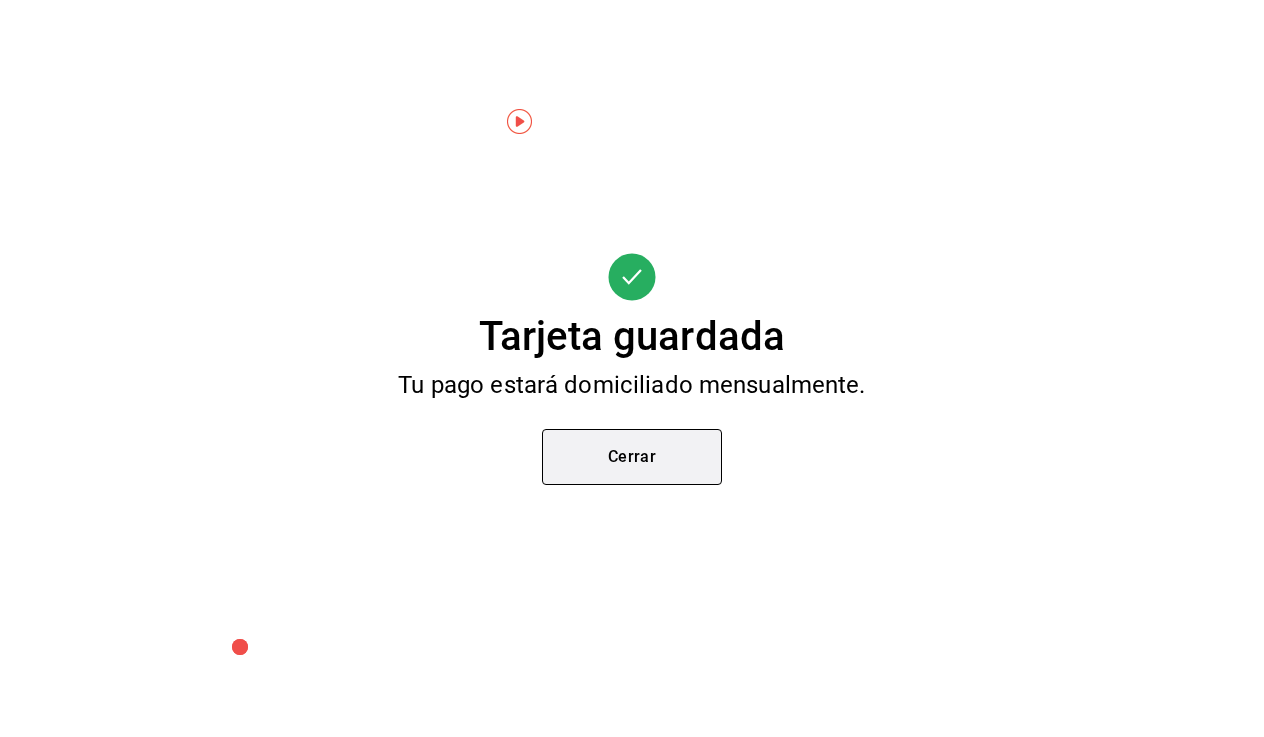 click on "Cerrar" at bounding box center (632, 457) 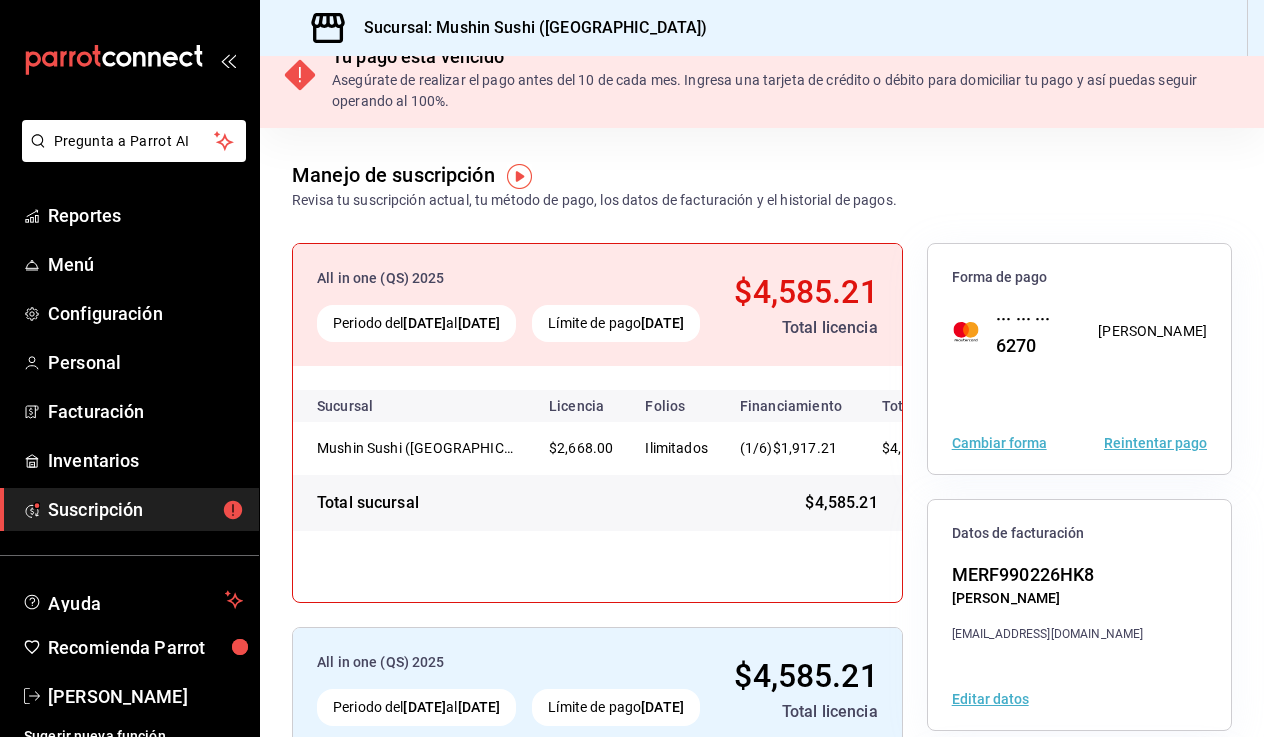scroll, scrollTop: 30, scrollLeft: 0, axis: vertical 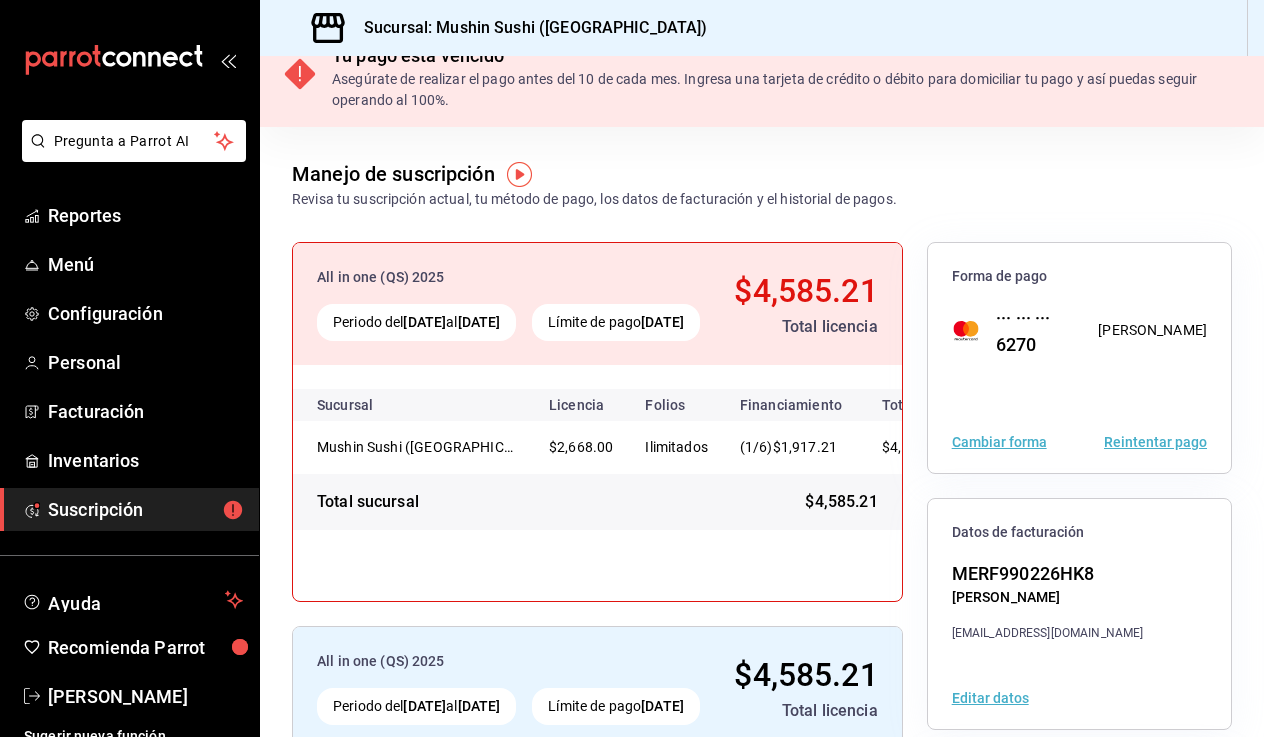 click on "Reintentar pago" at bounding box center [1155, 442] 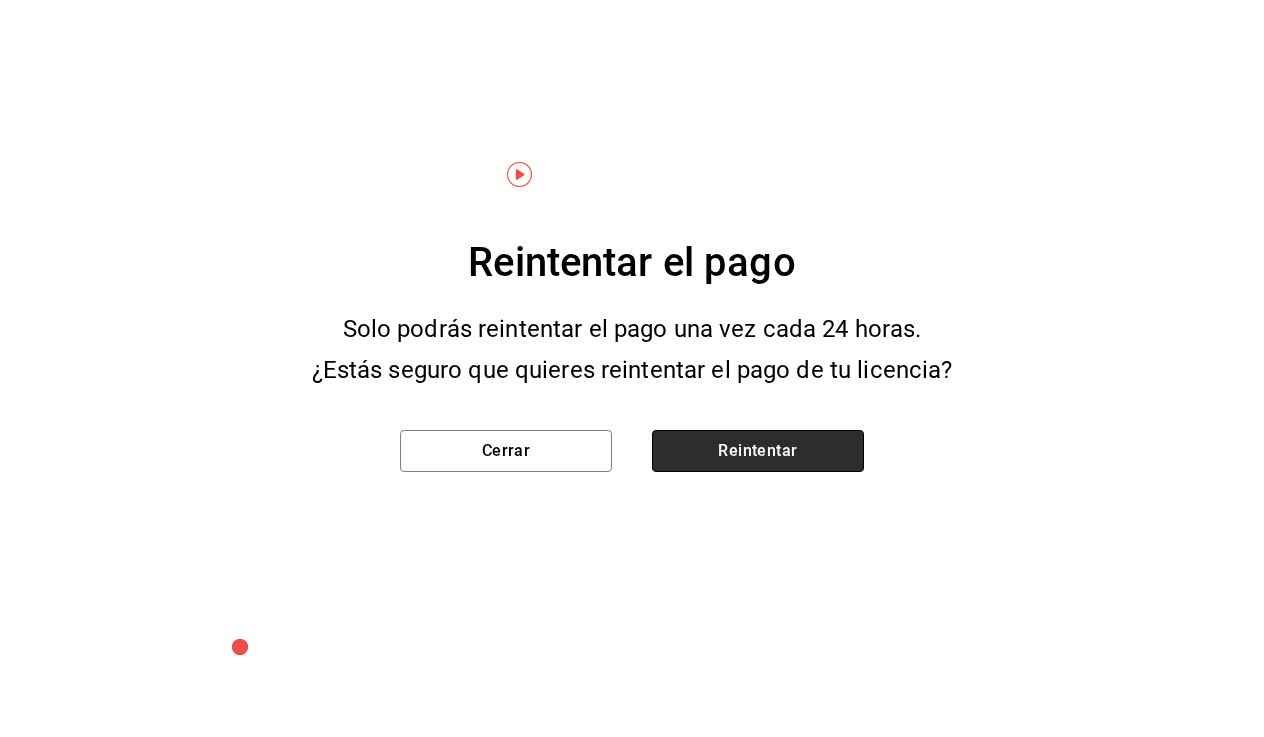 click on "Reintentar" at bounding box center (758, 451) 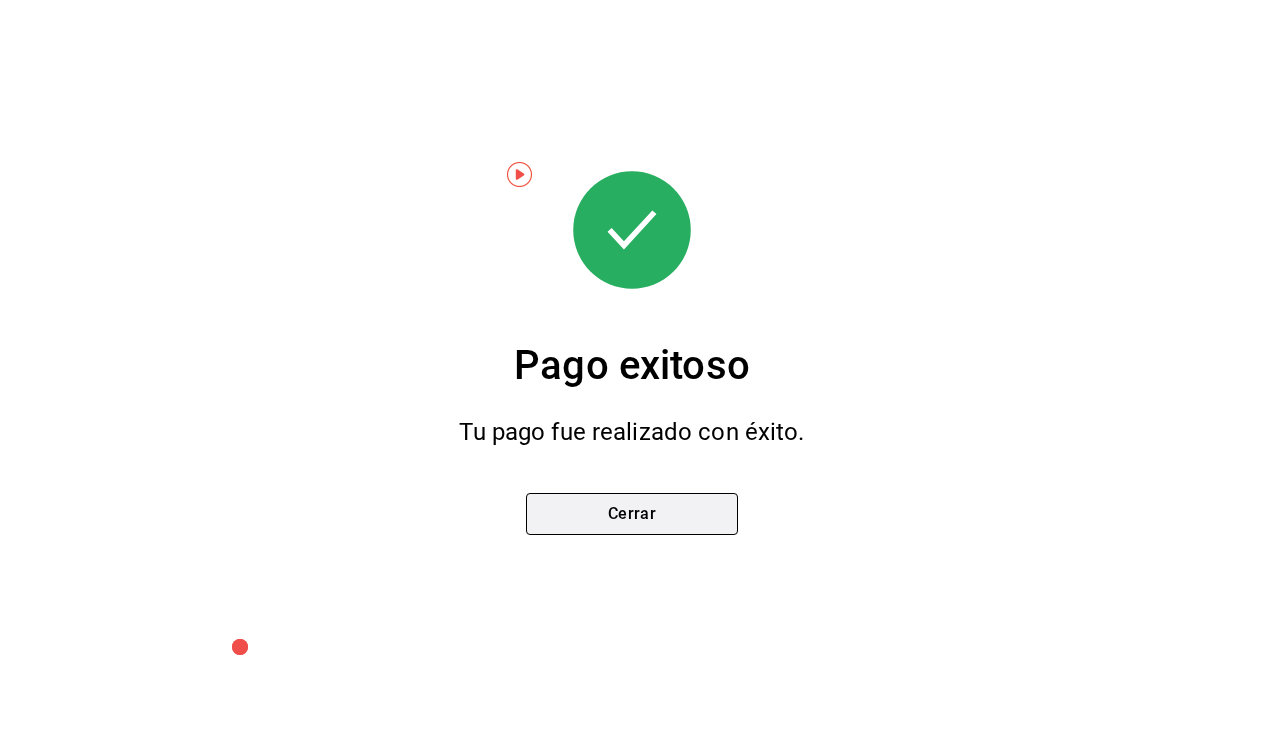 click on "Cerrar" at bounding box center (632, 514) 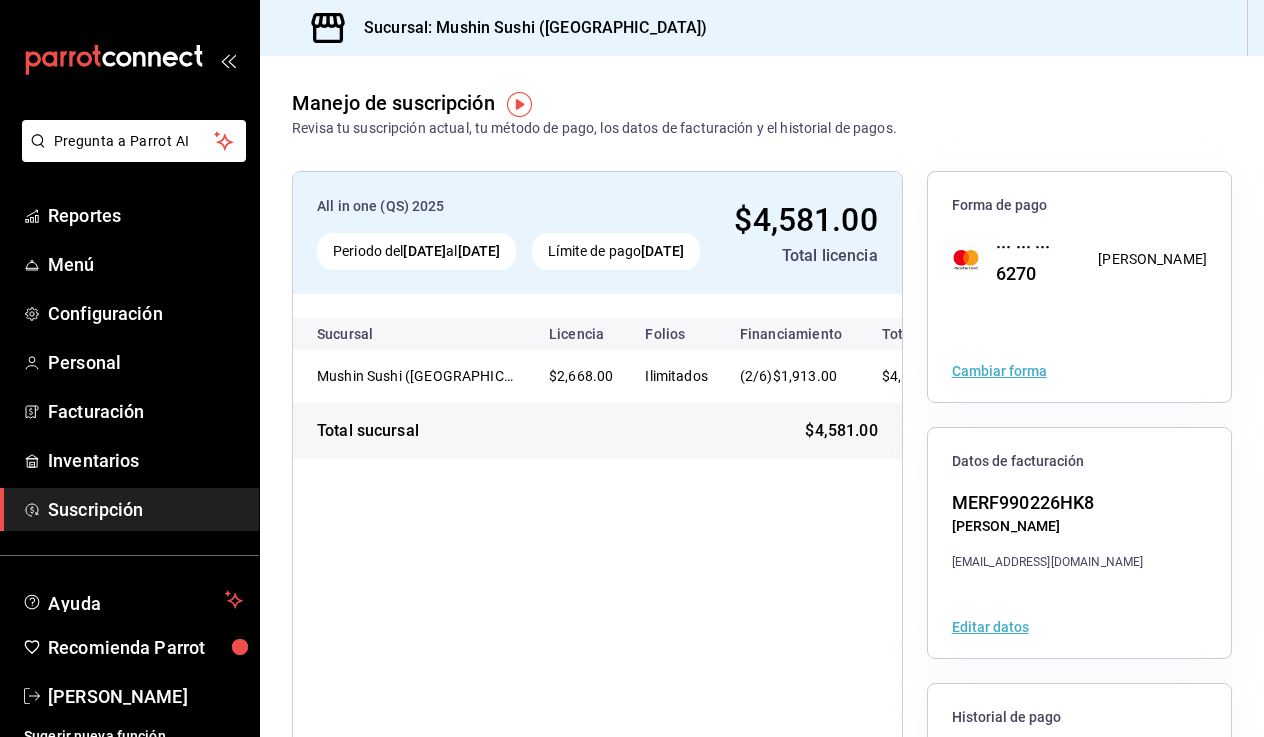 scroll, scrollTop: 0, scrollLeft: 0, axis: both 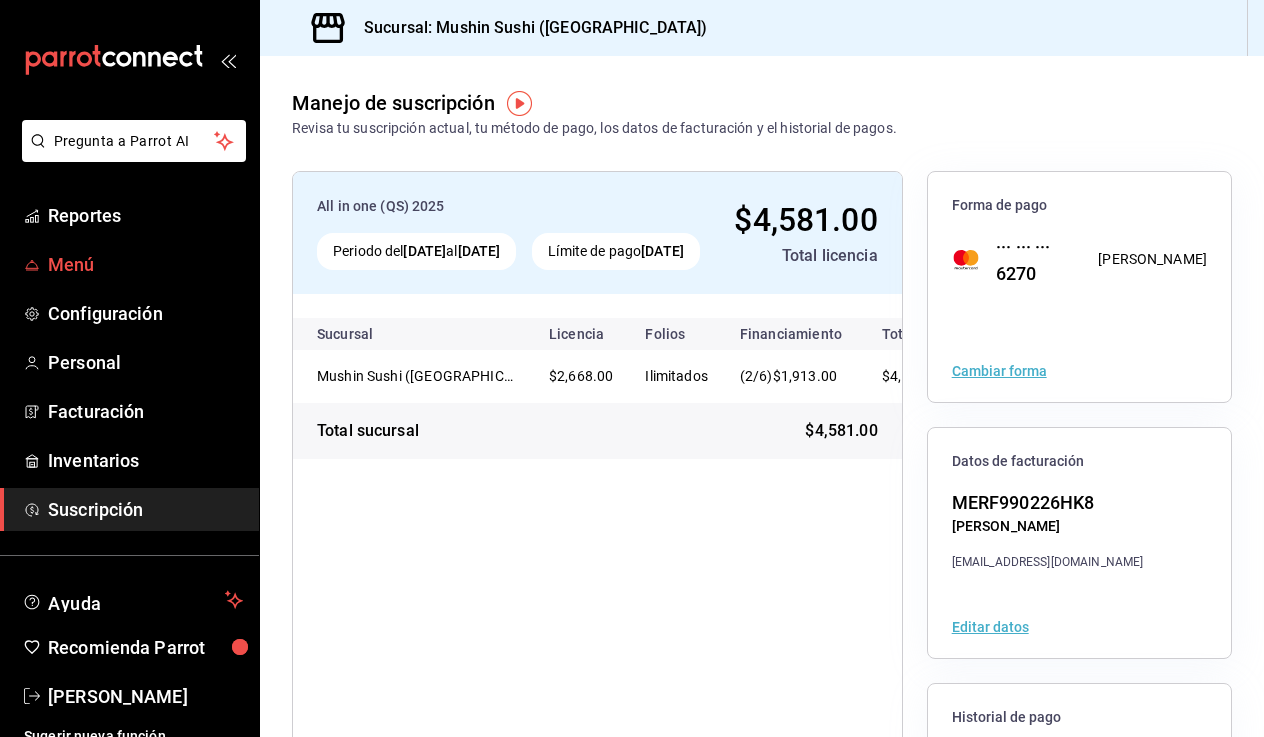 click on "Menú" at bounding box center (129, 264) 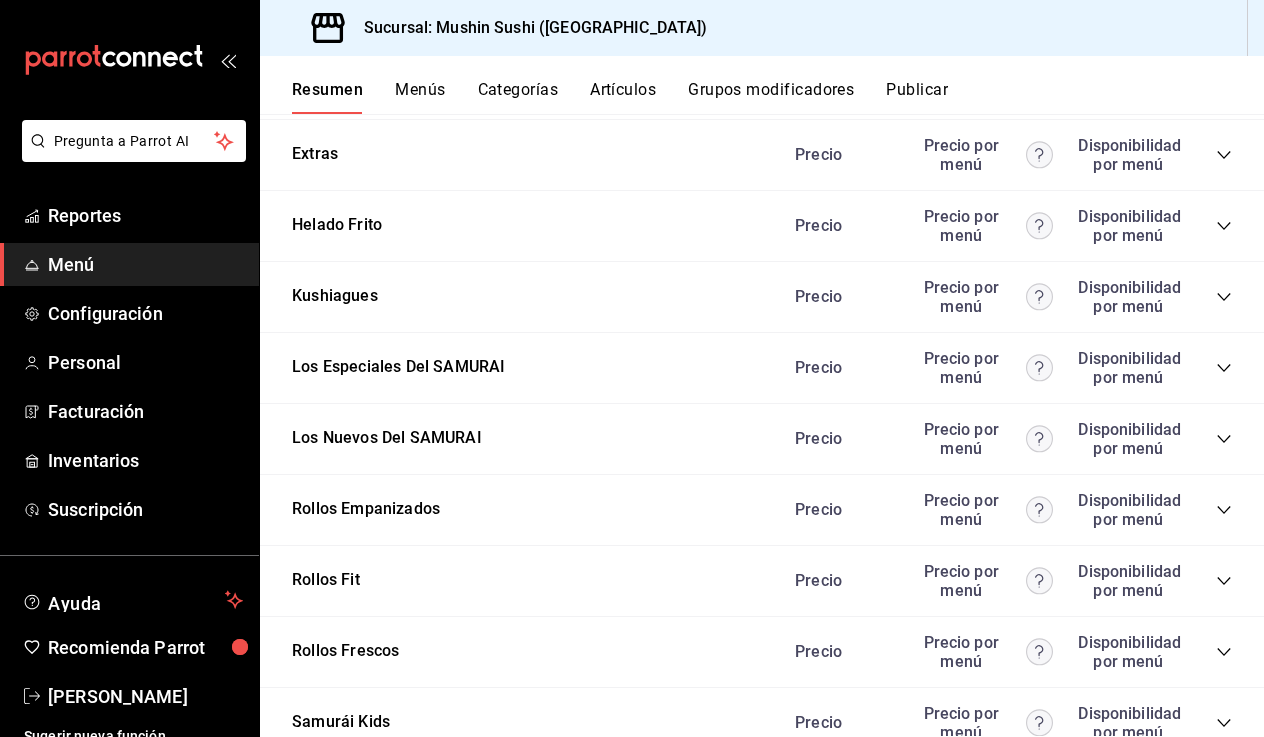 scroll, scrollTop: 2007, scrollLeft: 0, axis: vertical 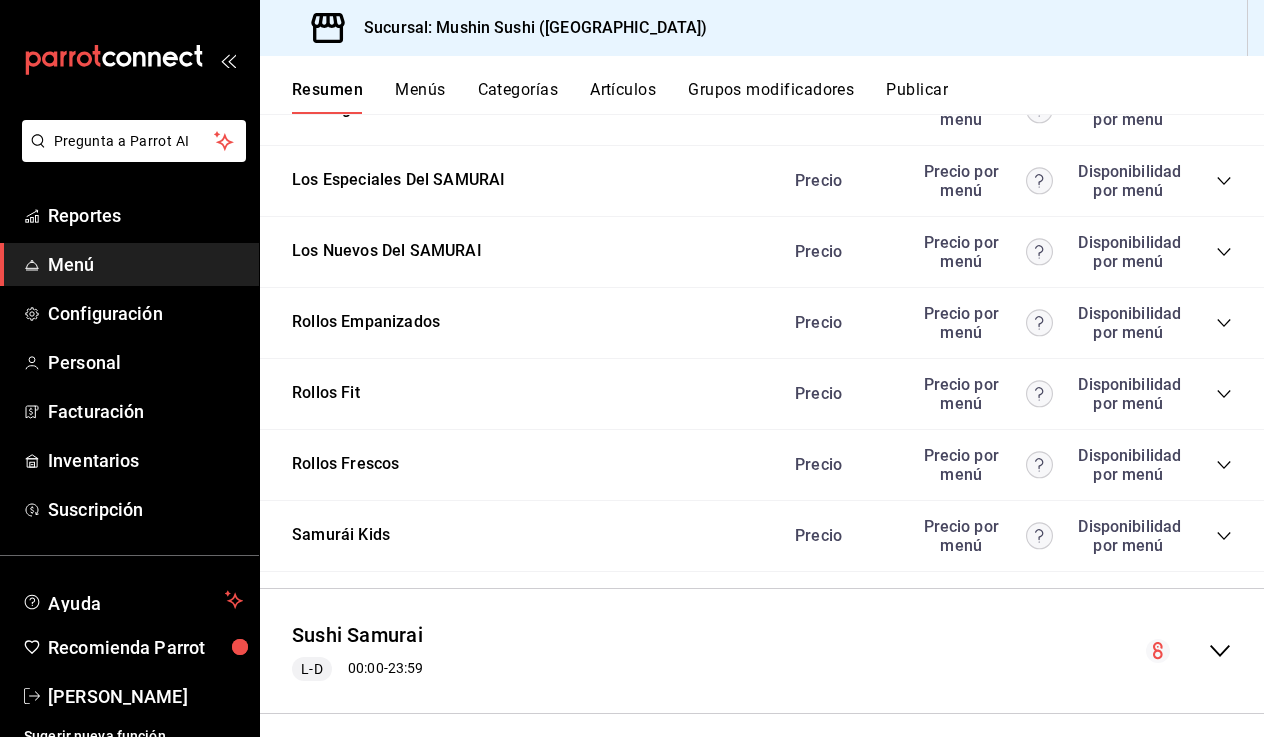click on "Rollos Empanizados Precio Precio por menú   Disponibilidad por menú" at bounding box center (762, 323) 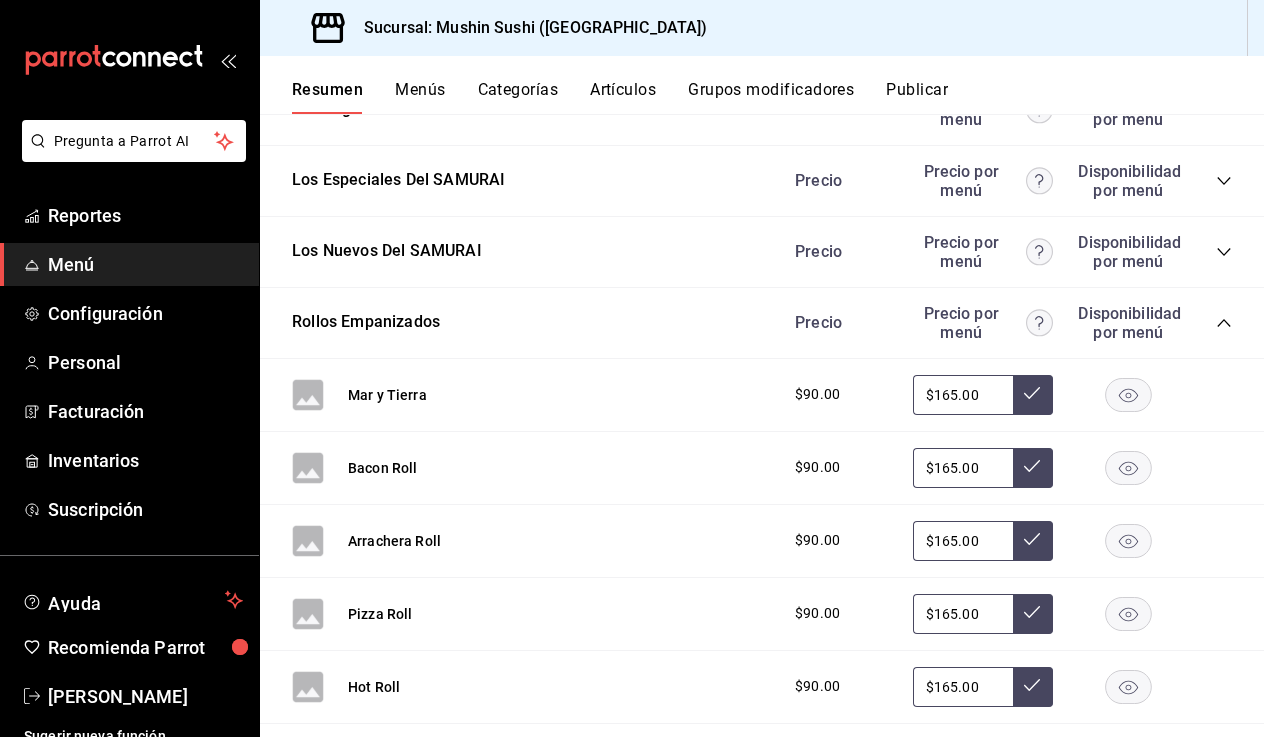 click at bounding box center [1224, 323] 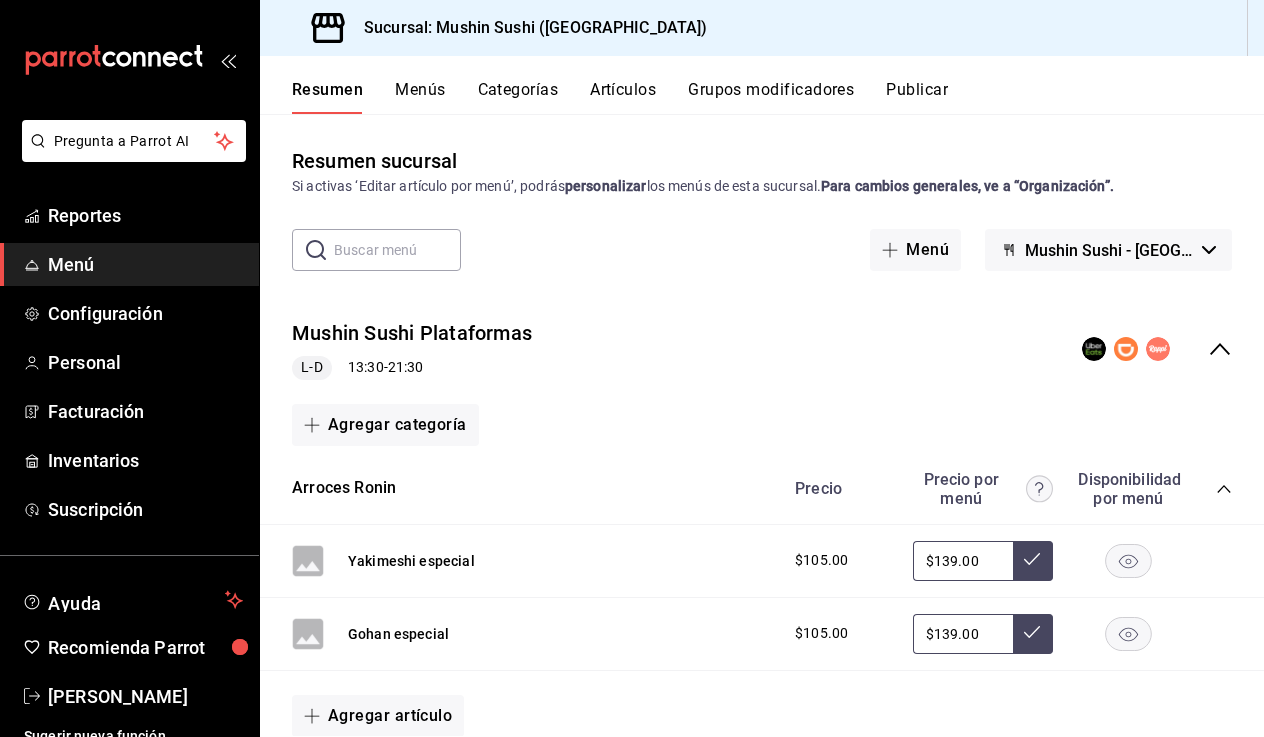 scroll, scrollTop: 0, scrollLeft: 0, axis: both 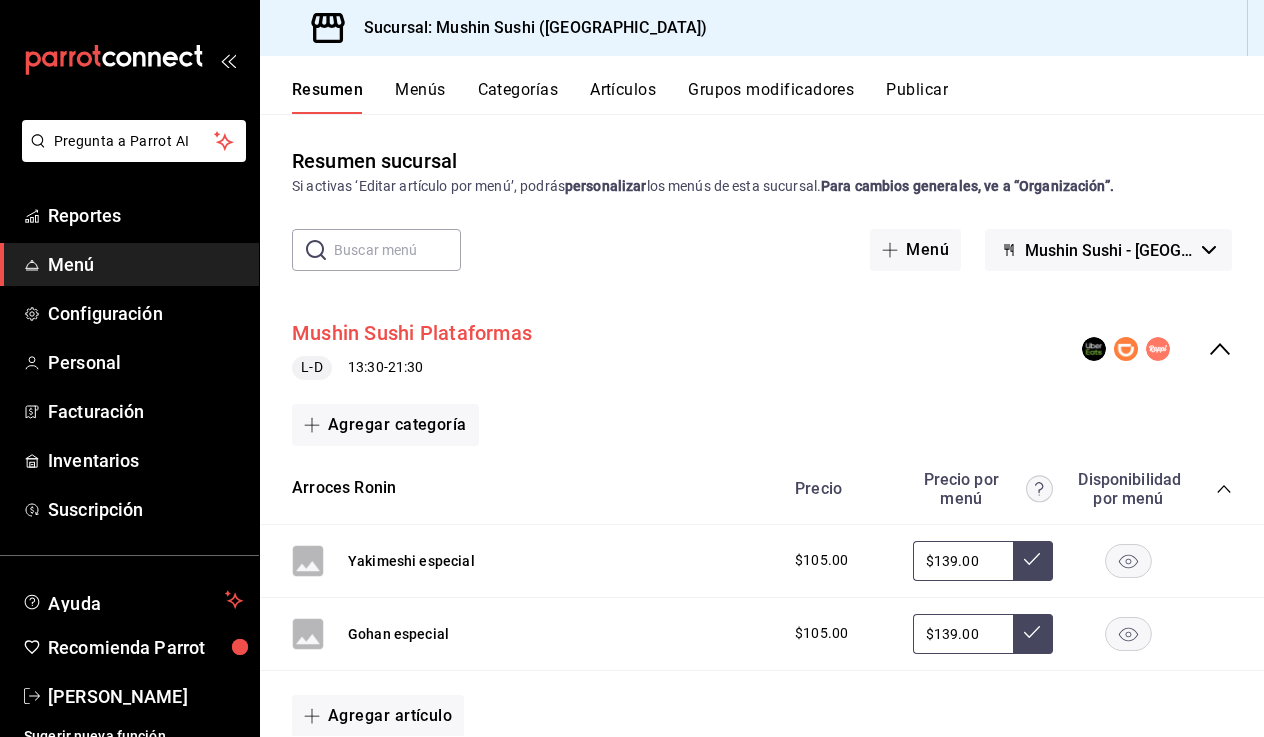 click on "Mushin Sushi Plataformas" at bounding box center (412, 333) 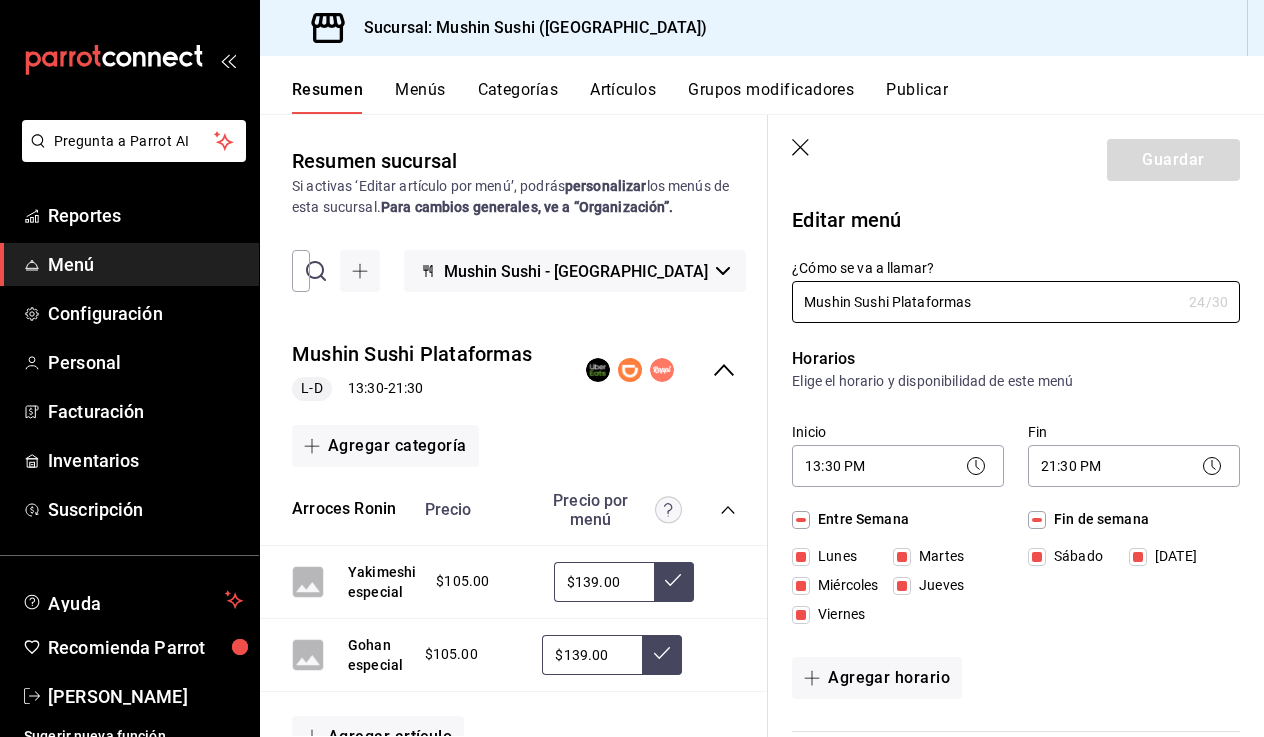 click 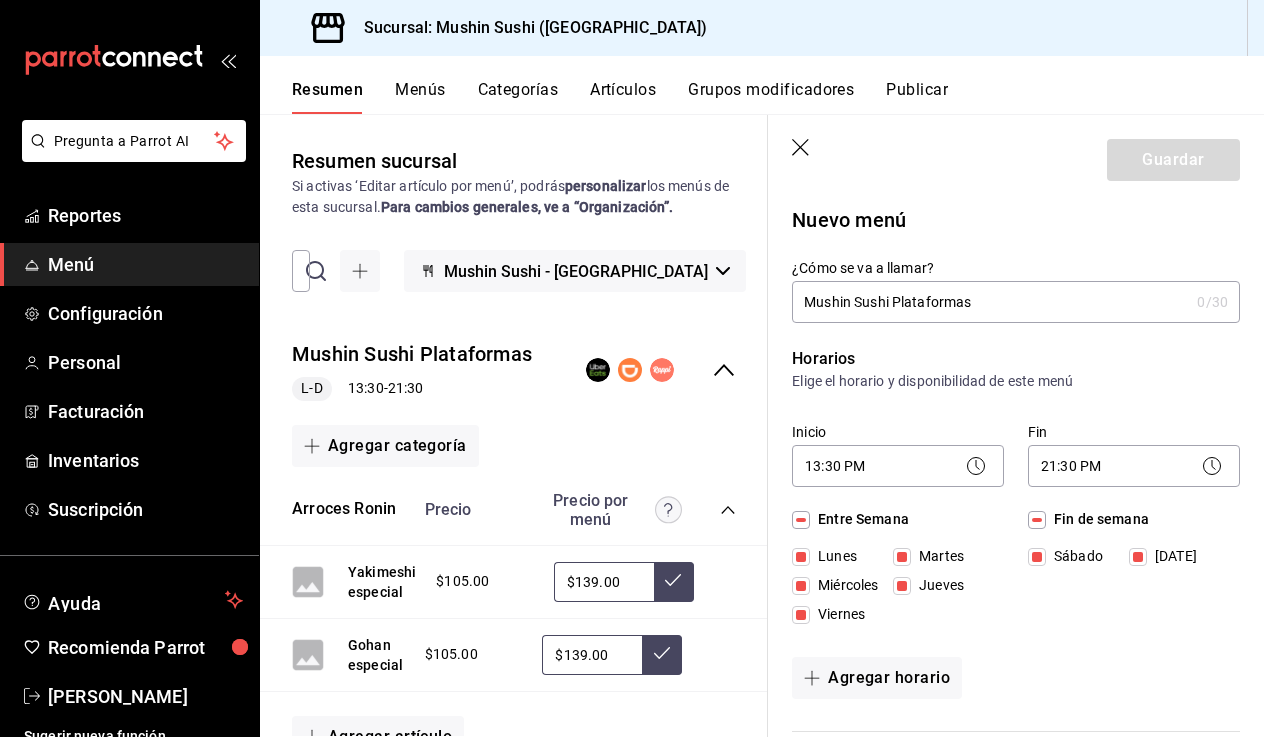 type 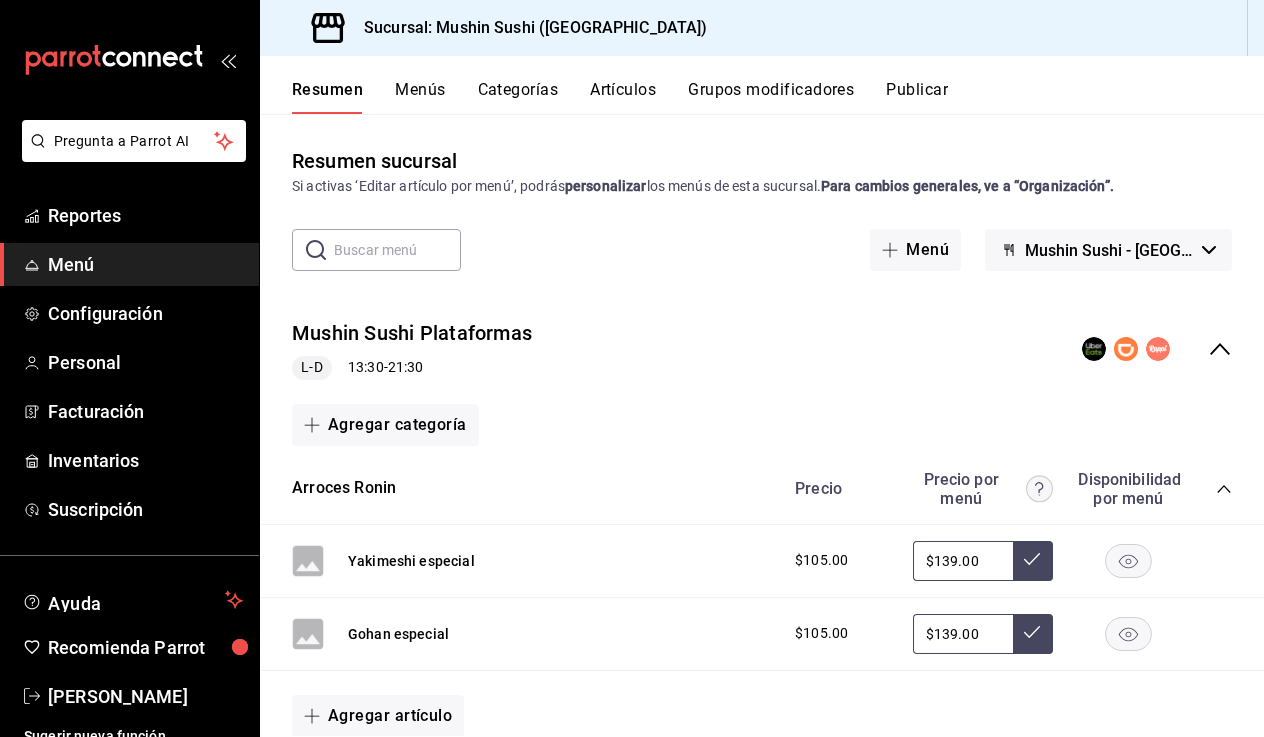 click 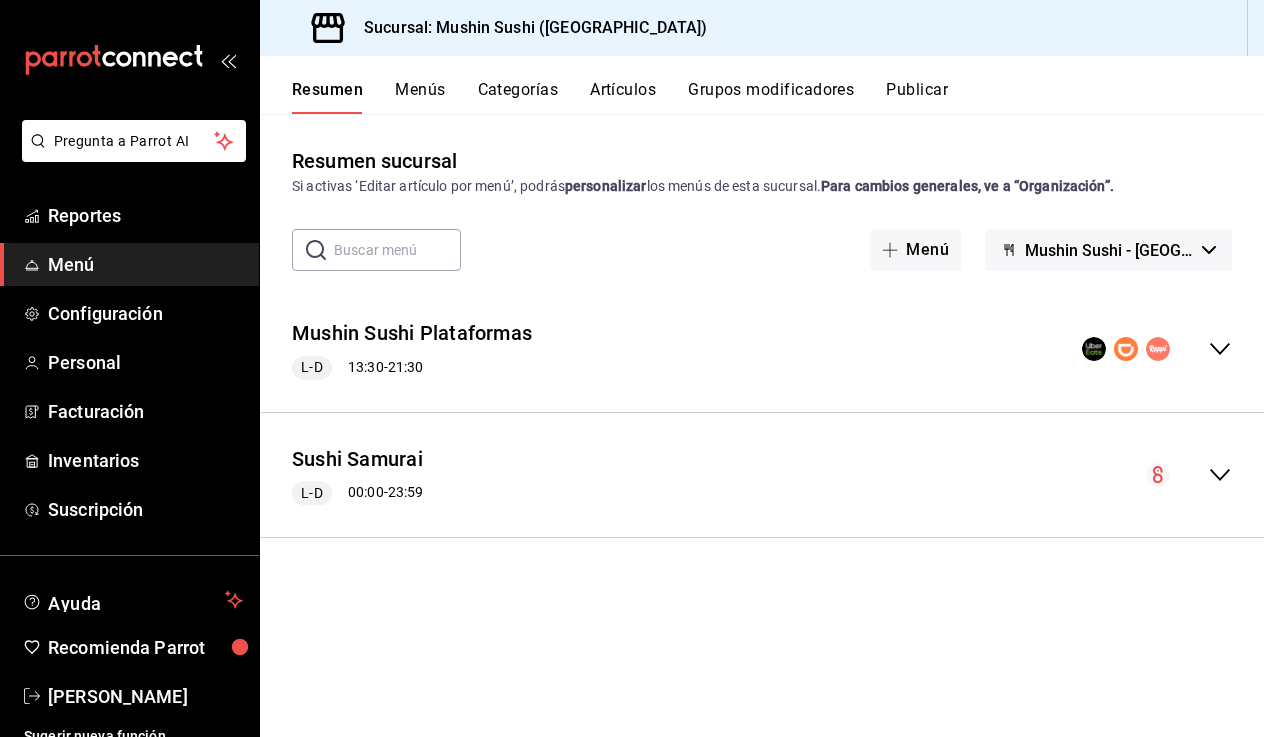 scroll, scrollTop: 1, scrollLeft: 0, axis: vertical 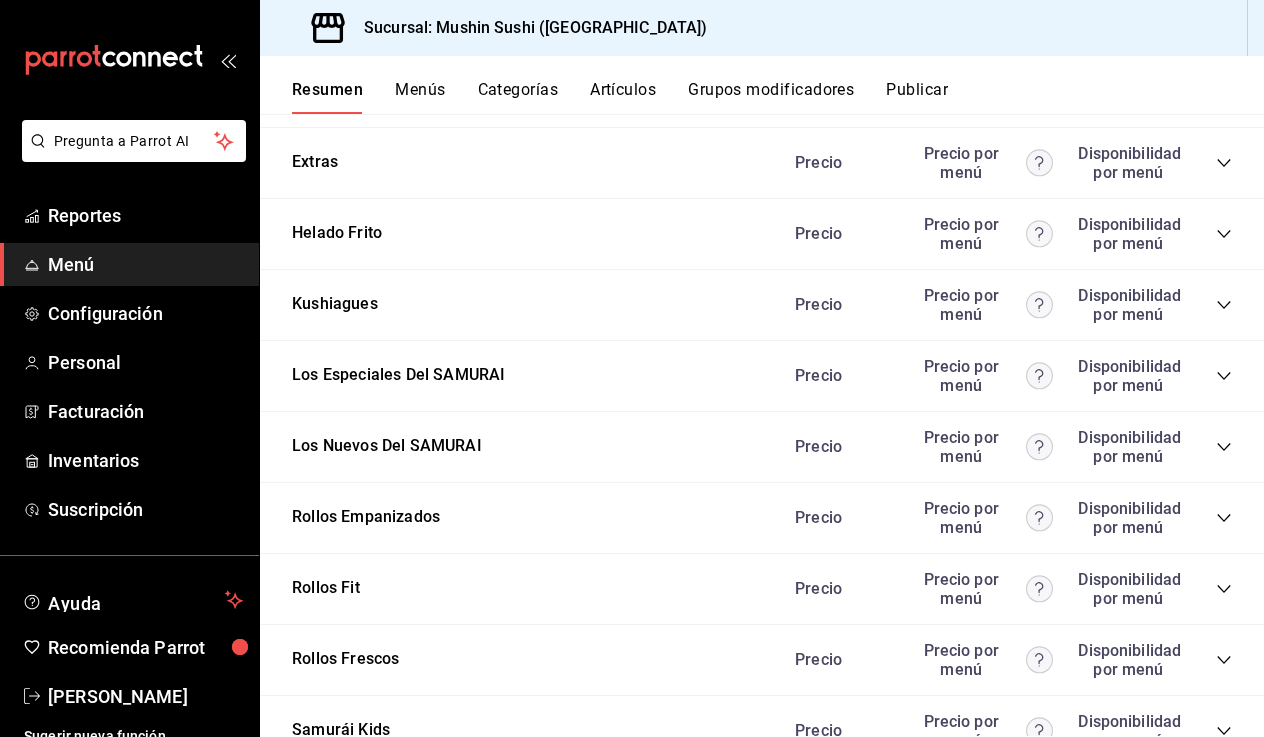 click 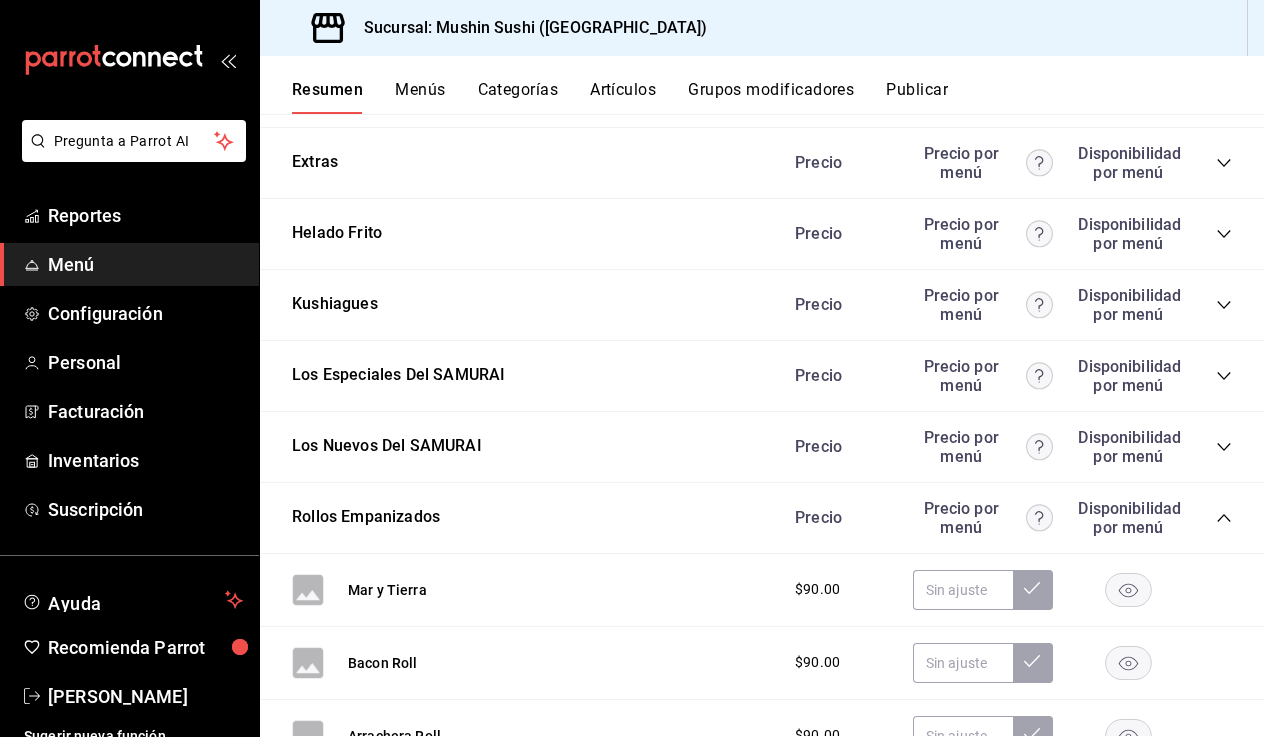 click 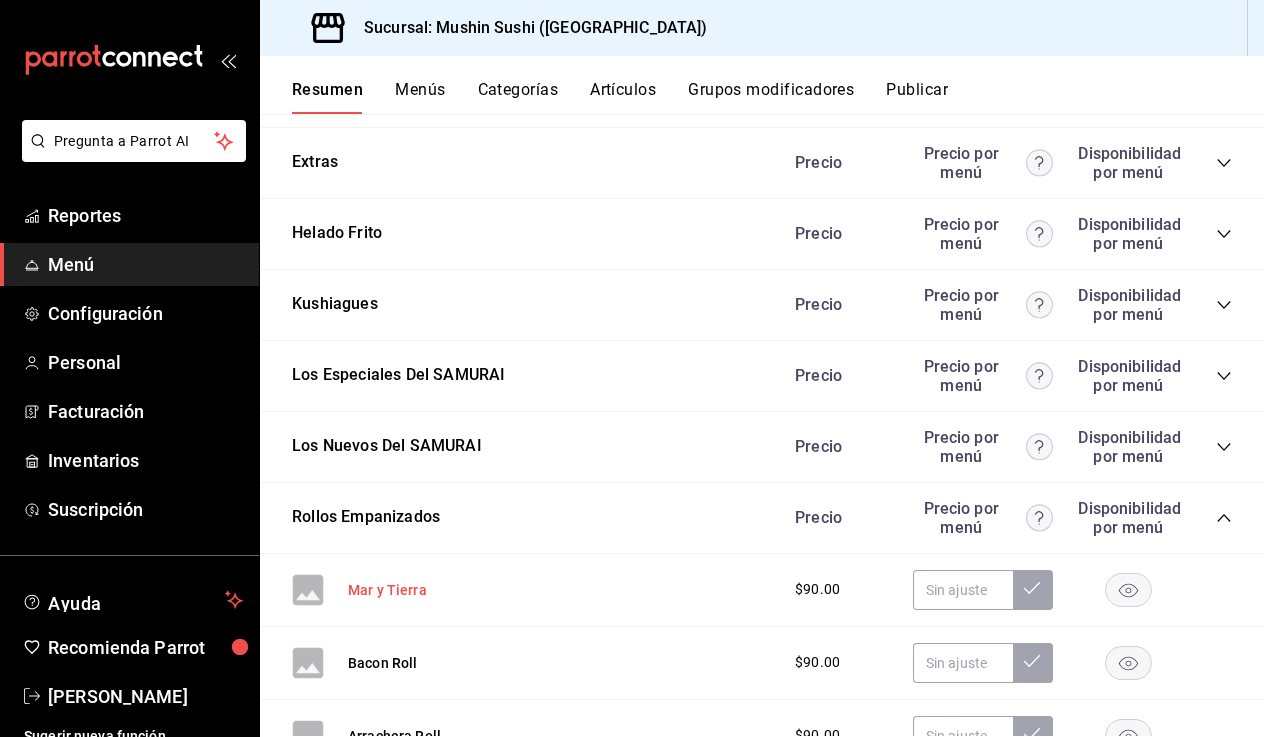 click on "Mar y Tierra" at bounding box center [387, 590] 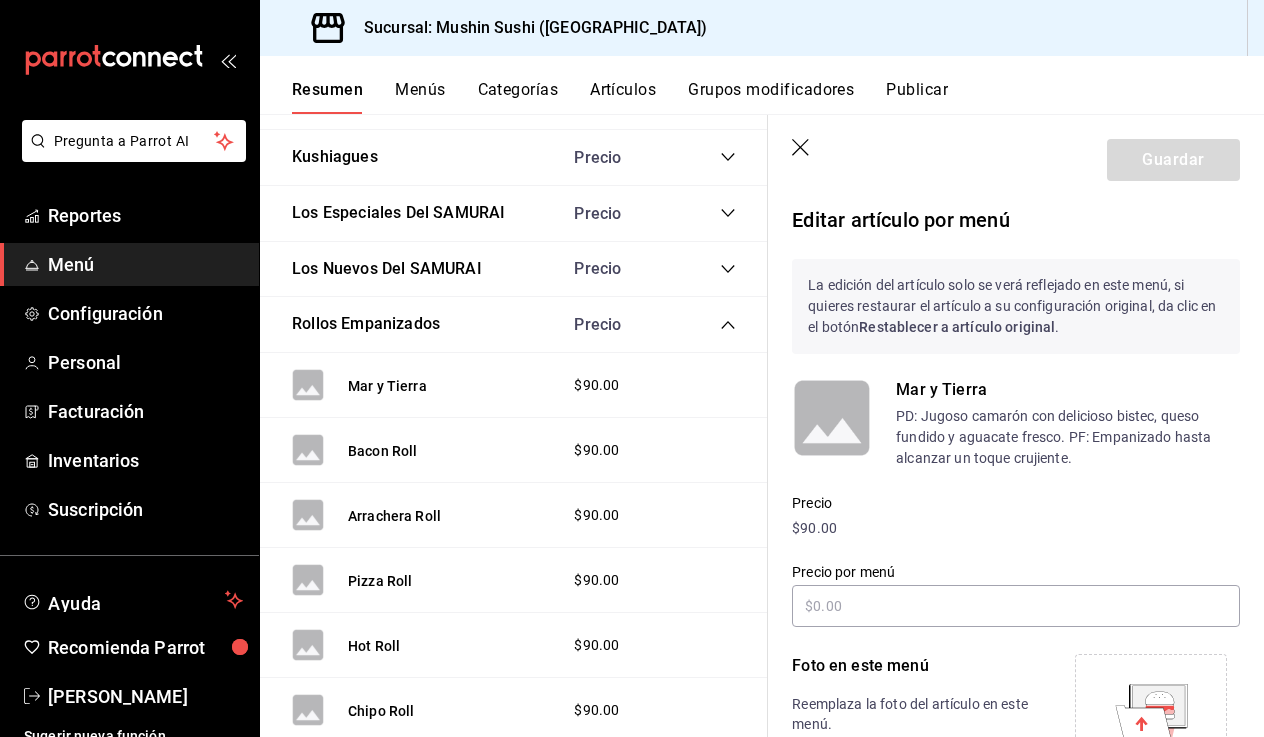 click 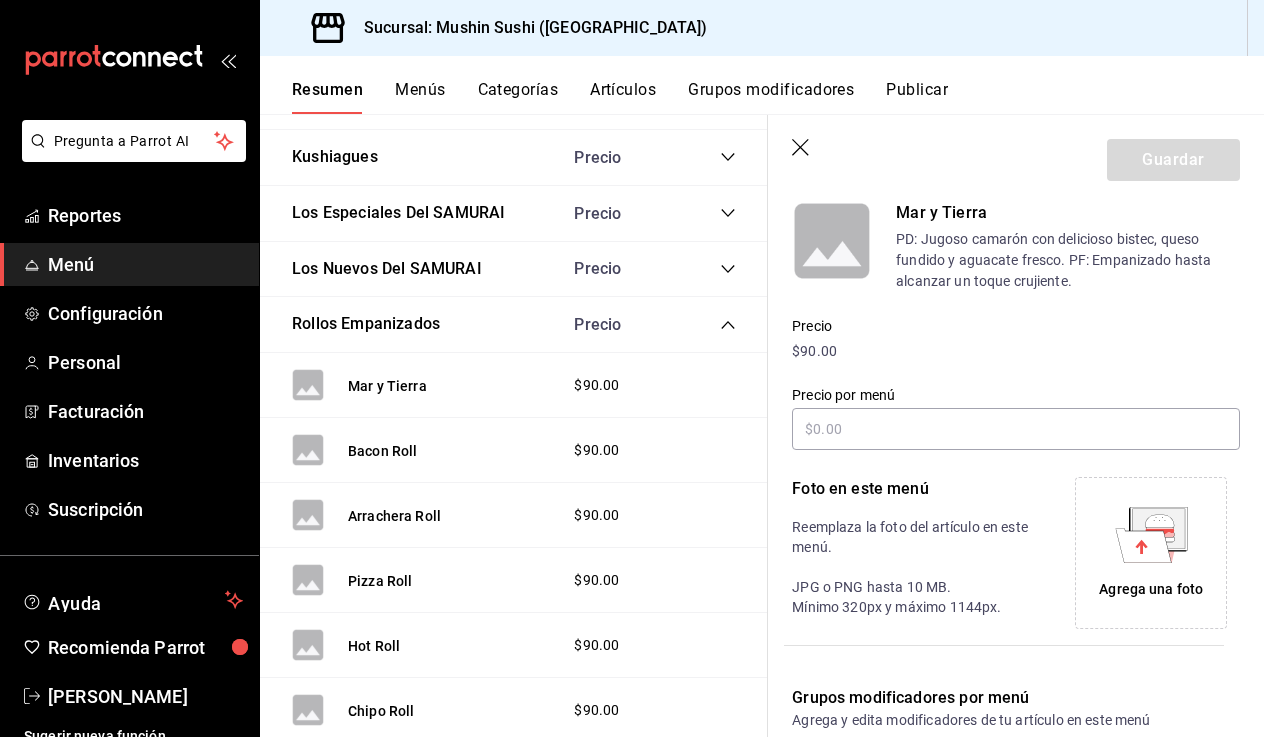 scroll, scrollTop: 179, scrollLeft: 0, axis: vertical 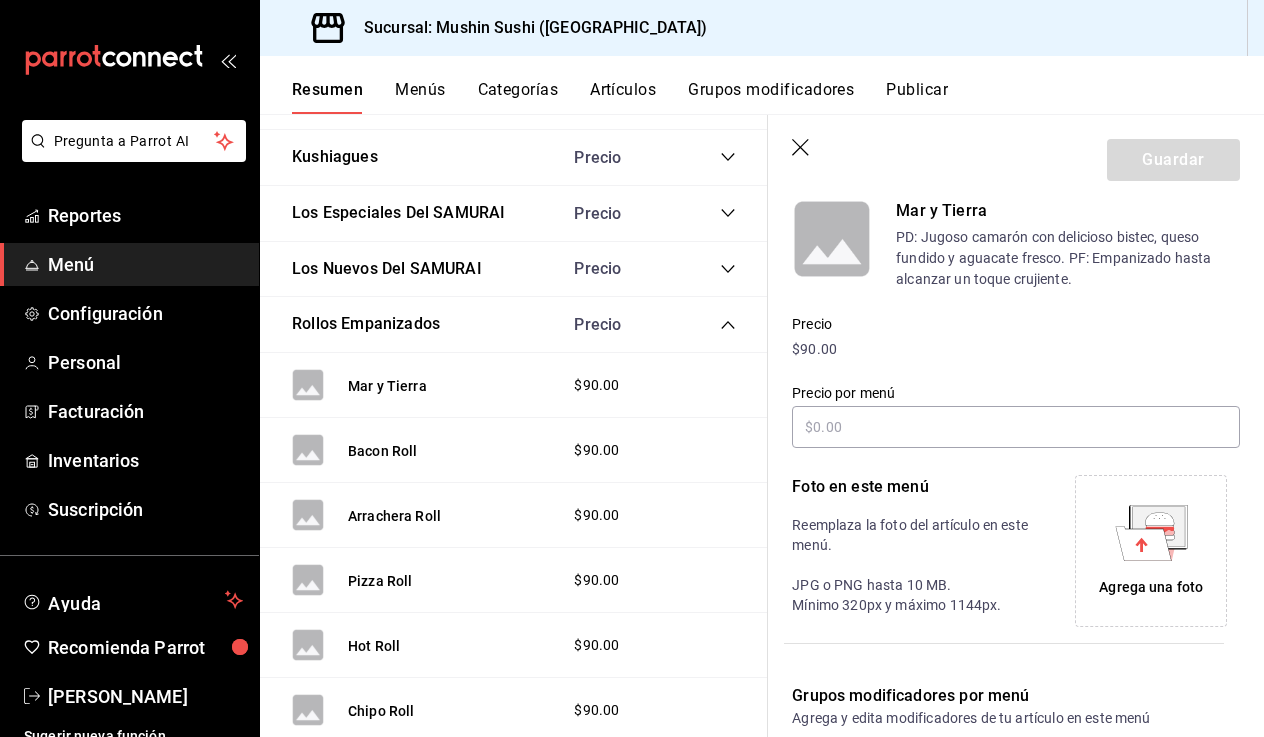 click 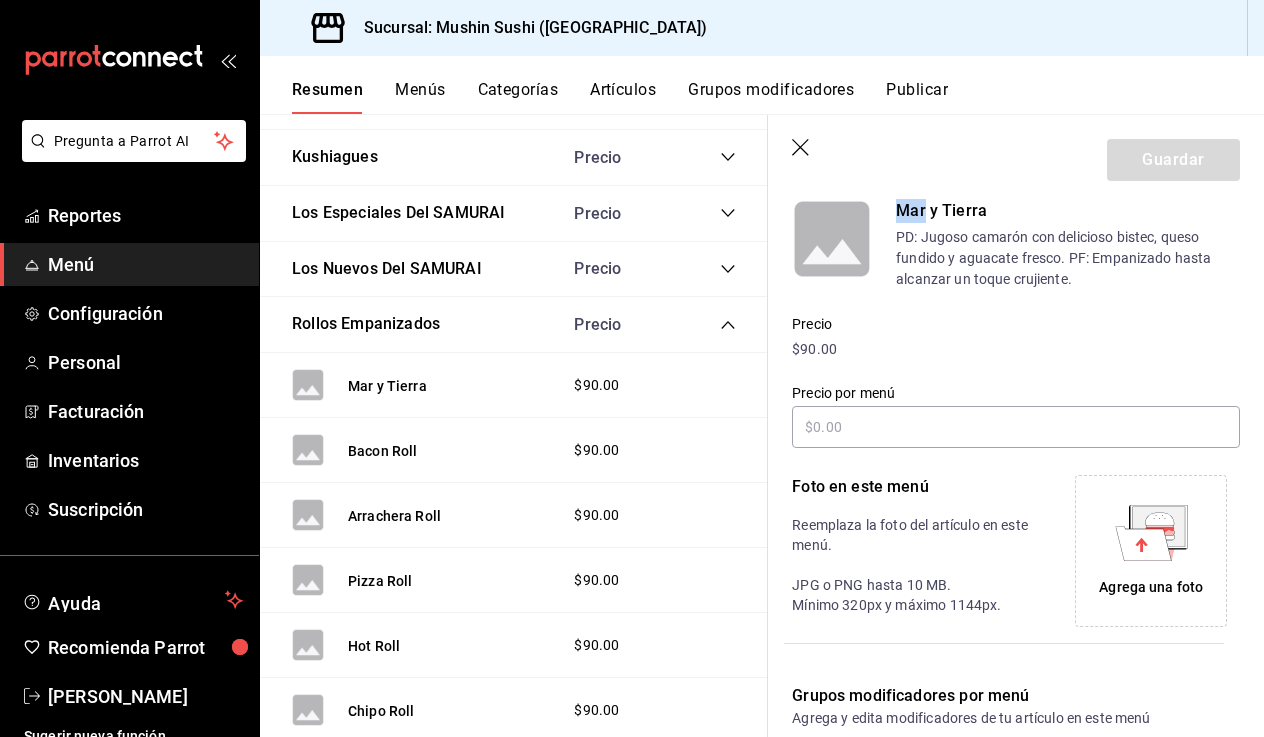 click 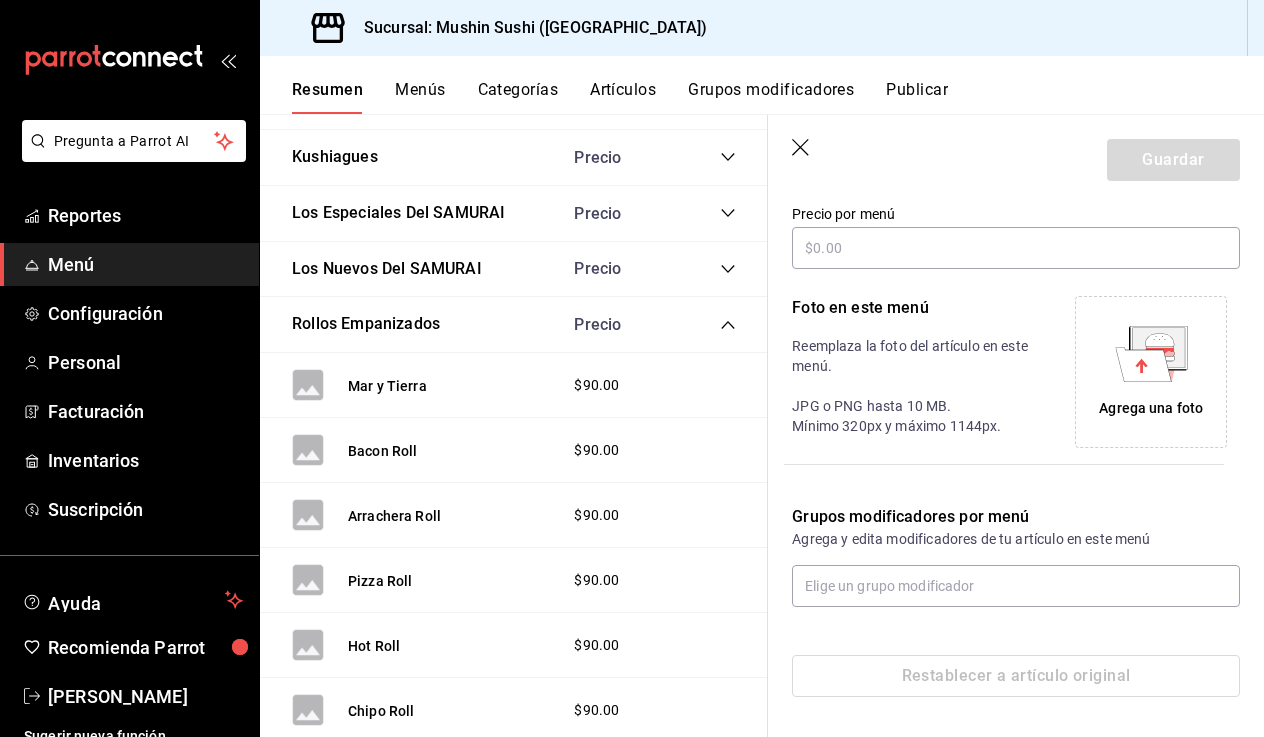 scroll, scrollTop: 358, scrollLeft: 0, axis: vertical 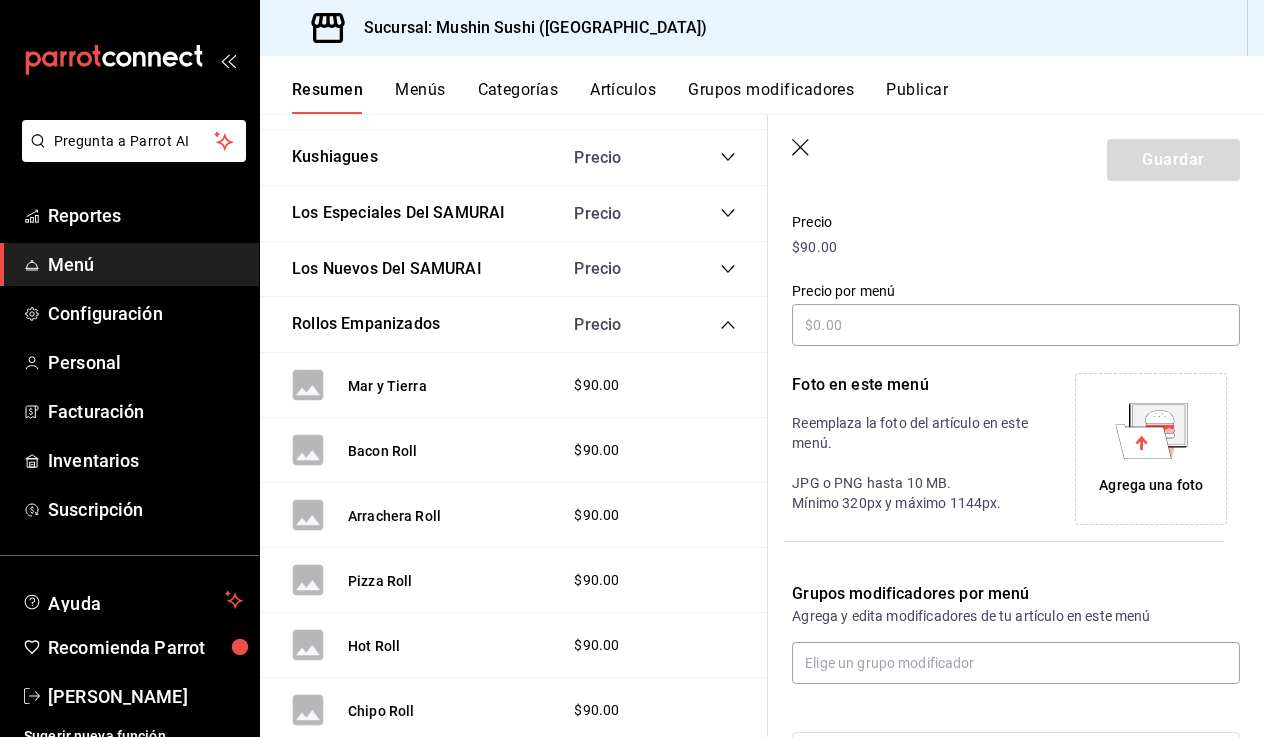 click on "Agrega una foto" at bounding box center [1151, 449] 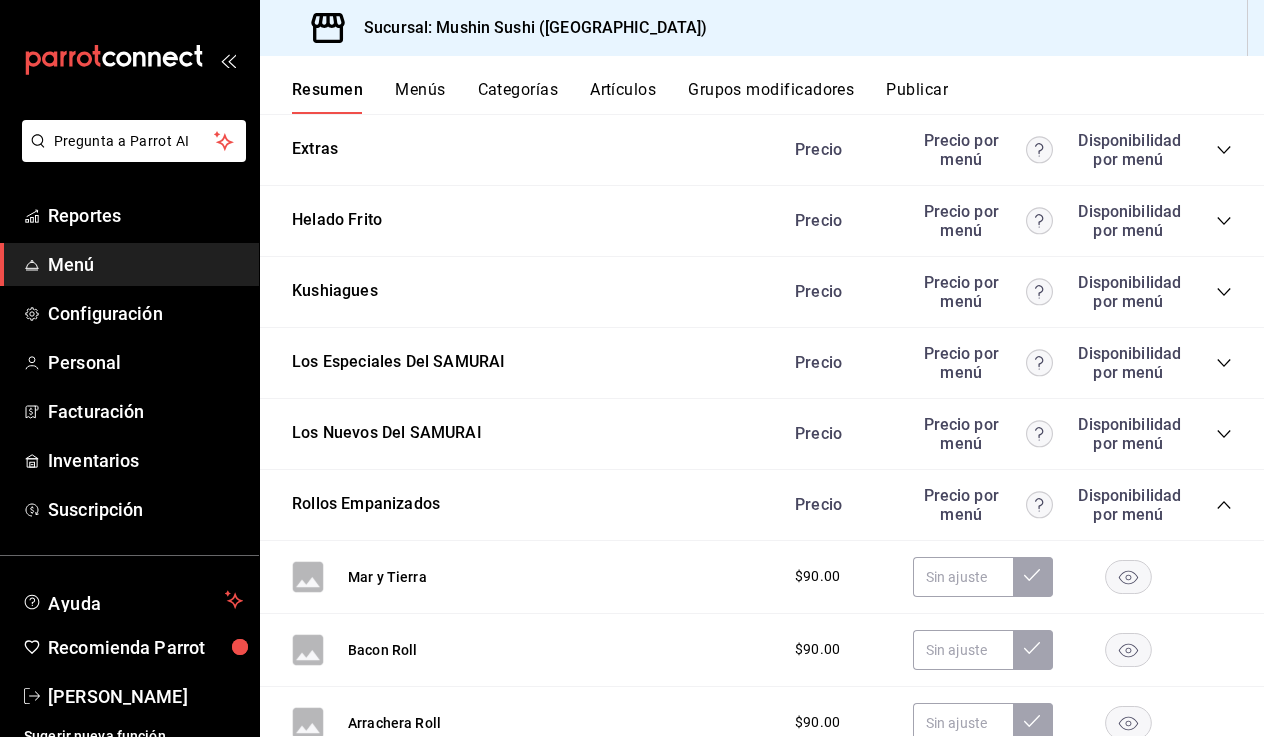 scroll, scrollTop: 1621, scrollLeft: 0, axis: vertical 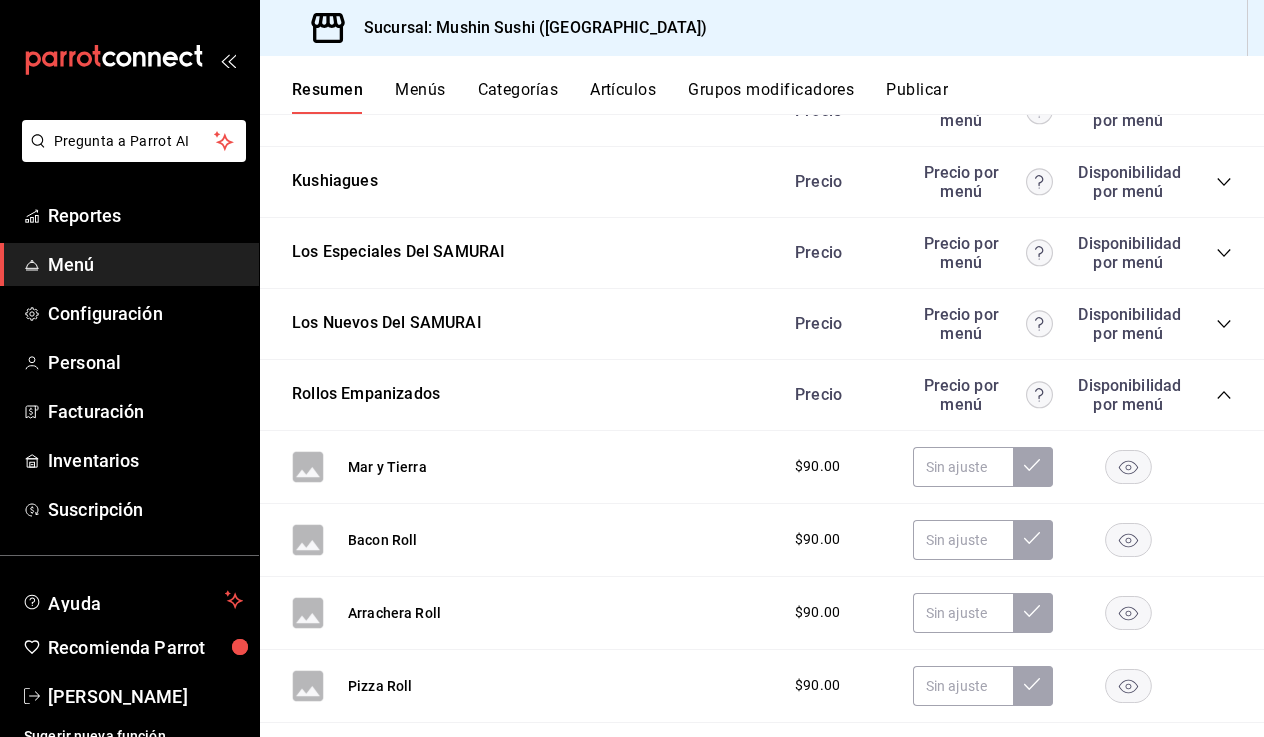click on "Bacon Roll $90.00" at bounding box center (762, 540) 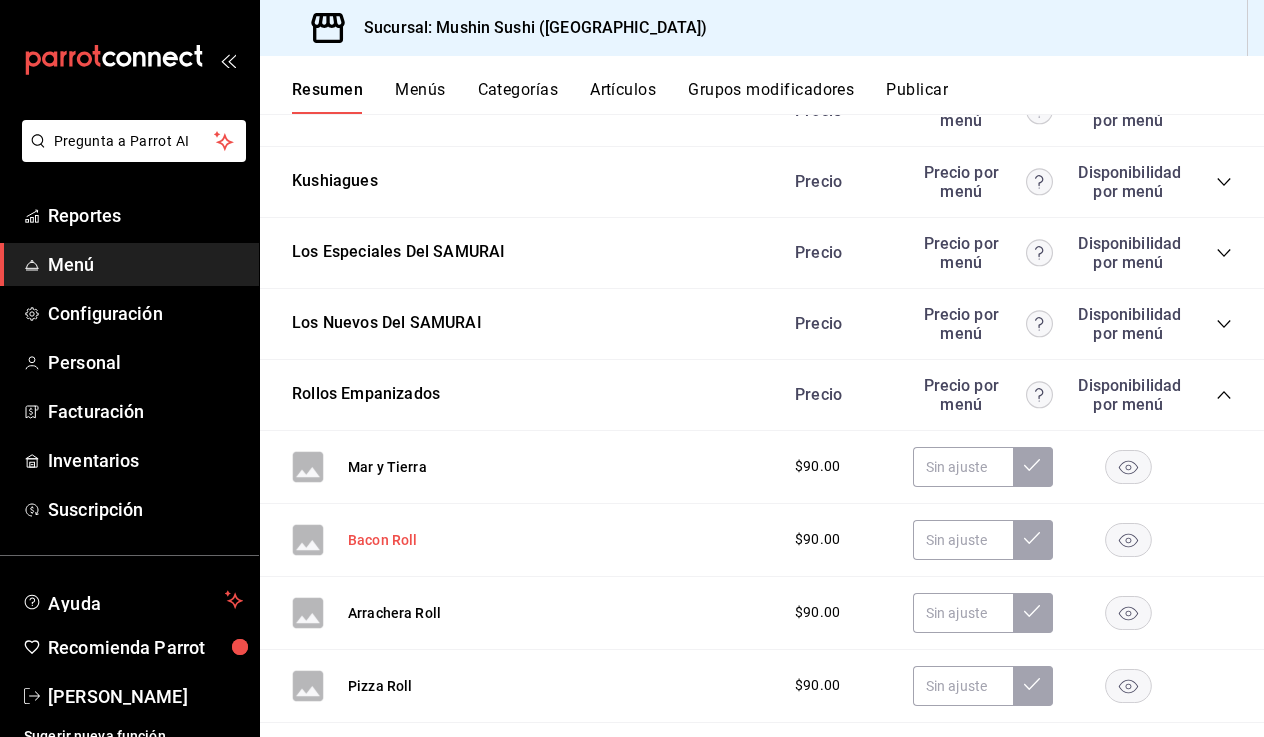 click on "Bacon Roll" at bounding box center [383, 540] 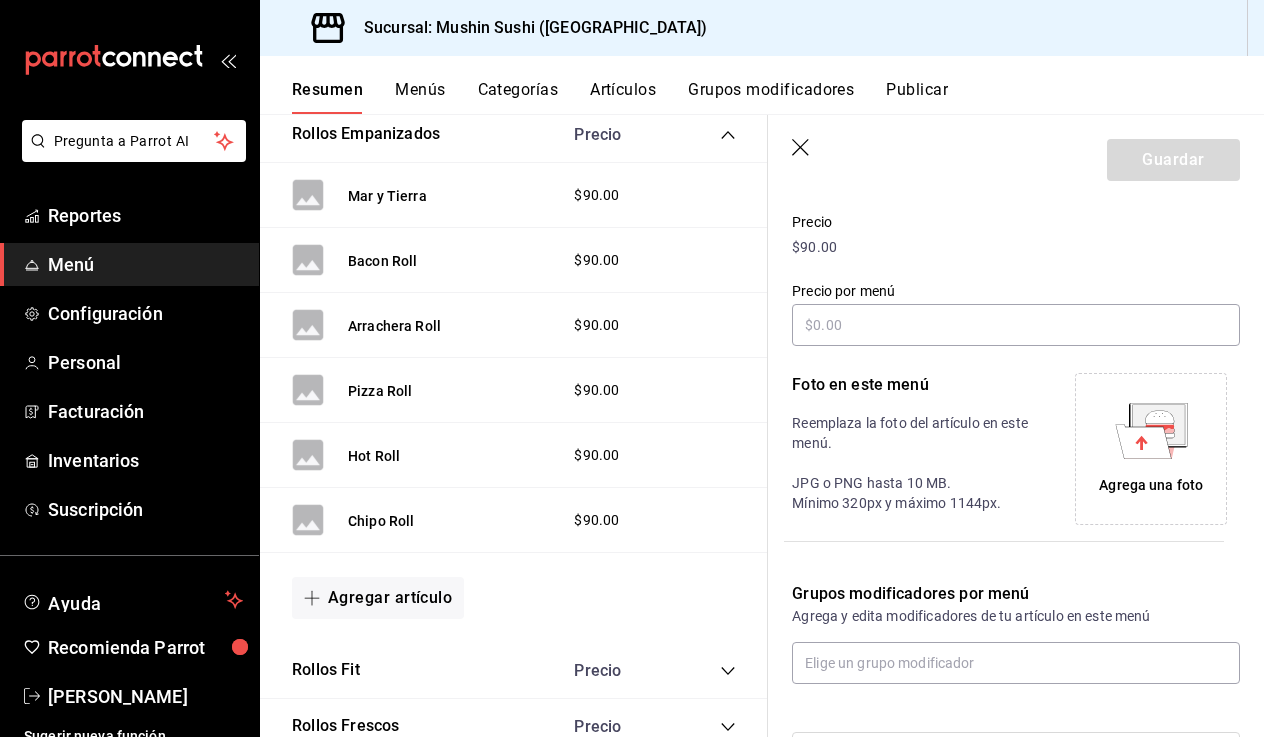 scroll, scrollTop: 1691, scrollLeft: 0, axis: vertical 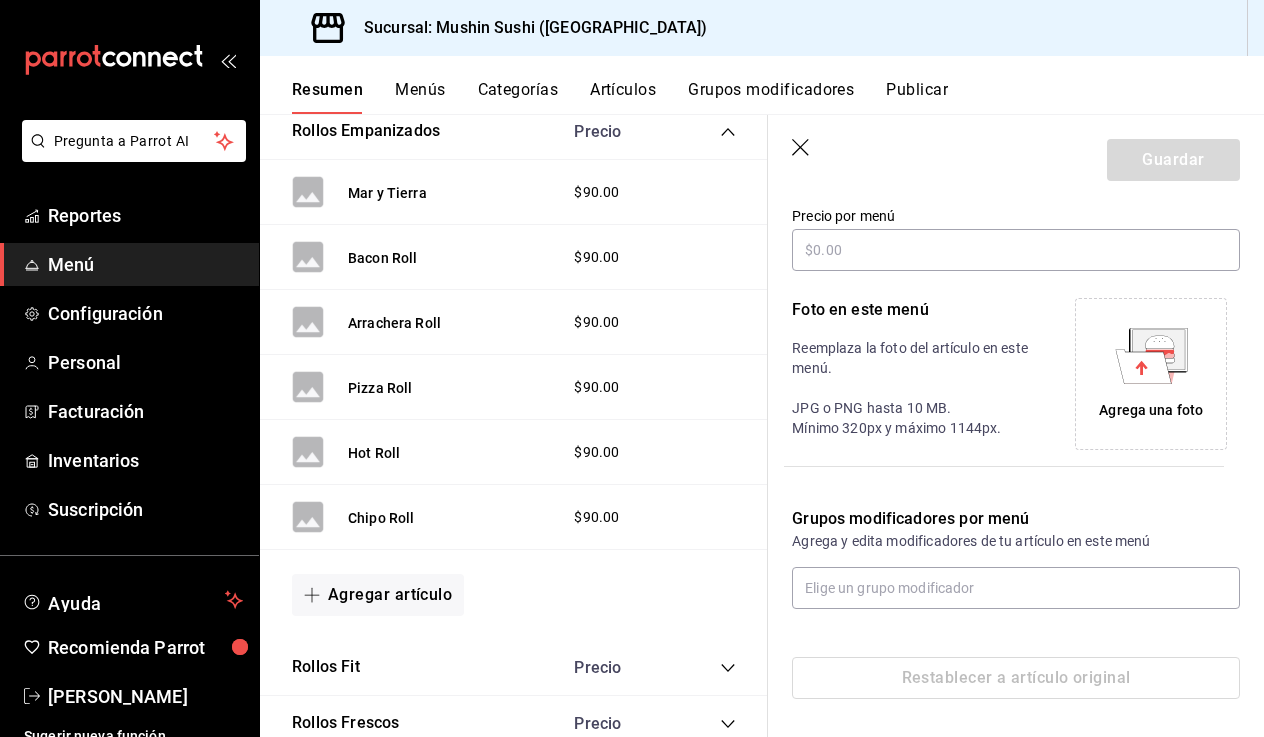 click on "Agrega una foto" at bounding box center (1151, 410) 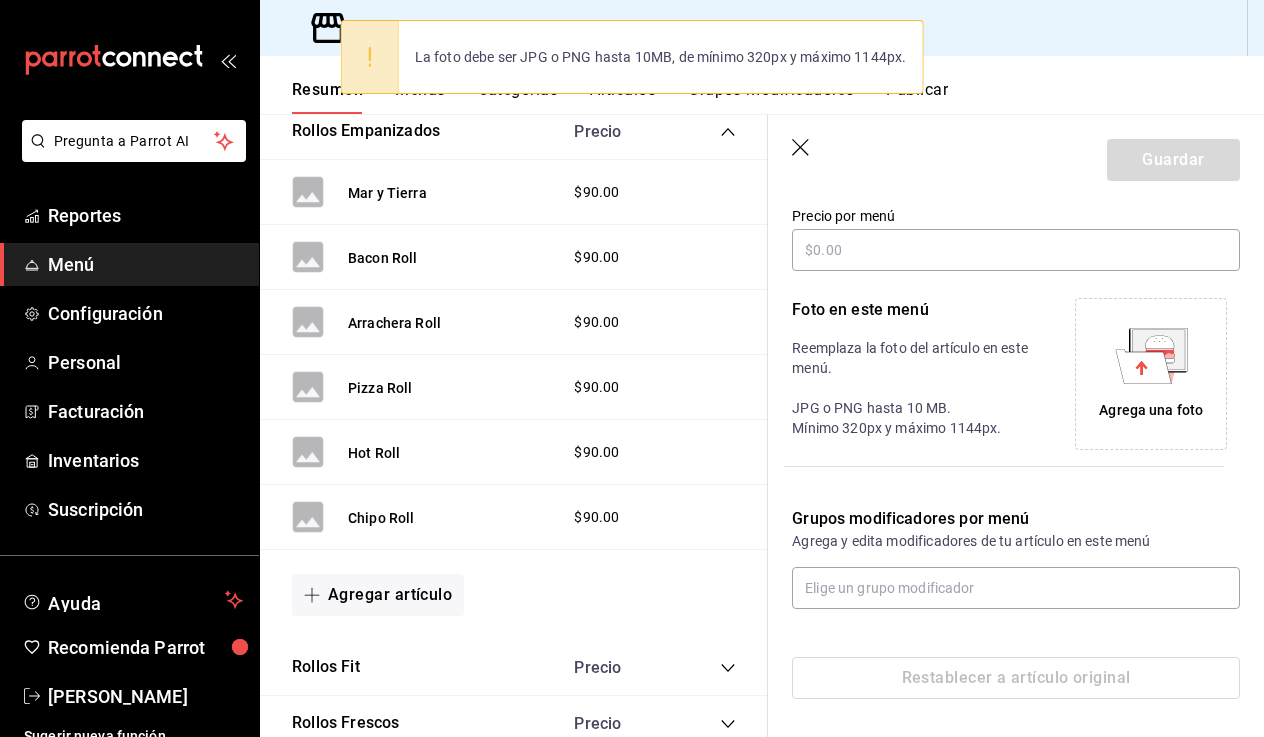 click 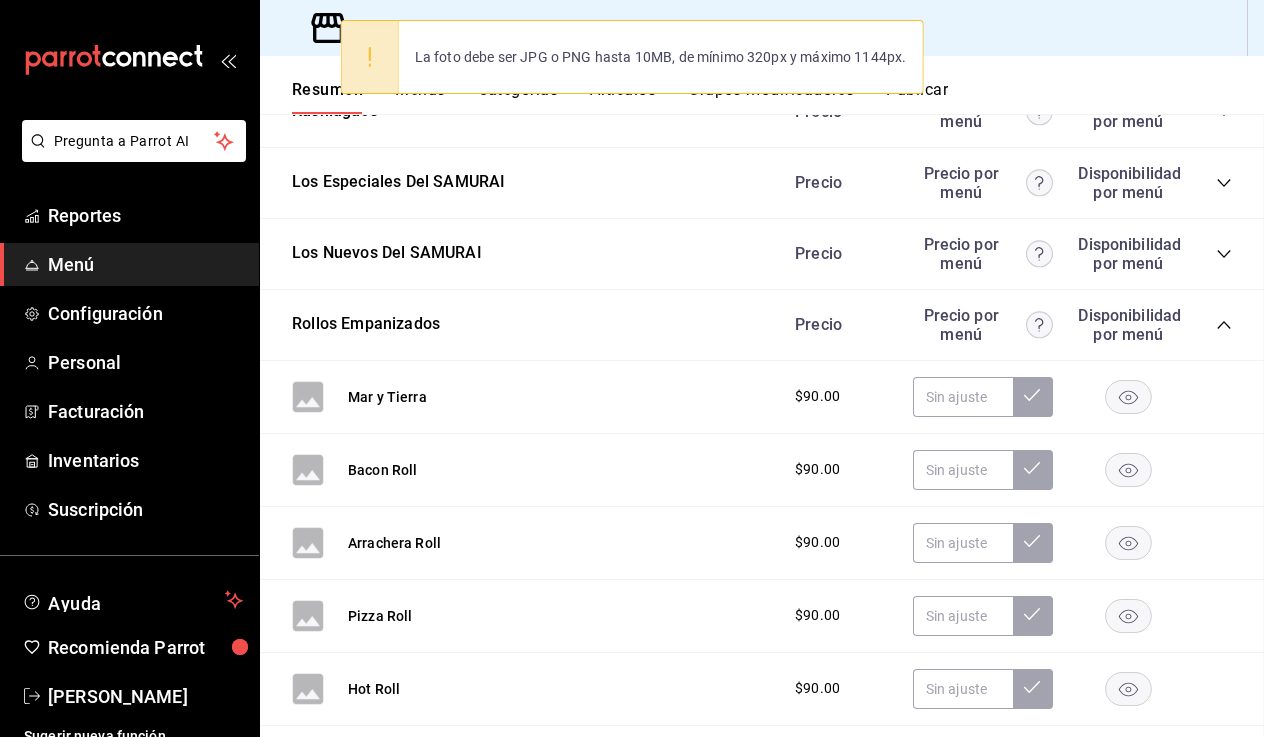 scroll, scrollTop: 347, scrollLeft: 0, axis: vertical 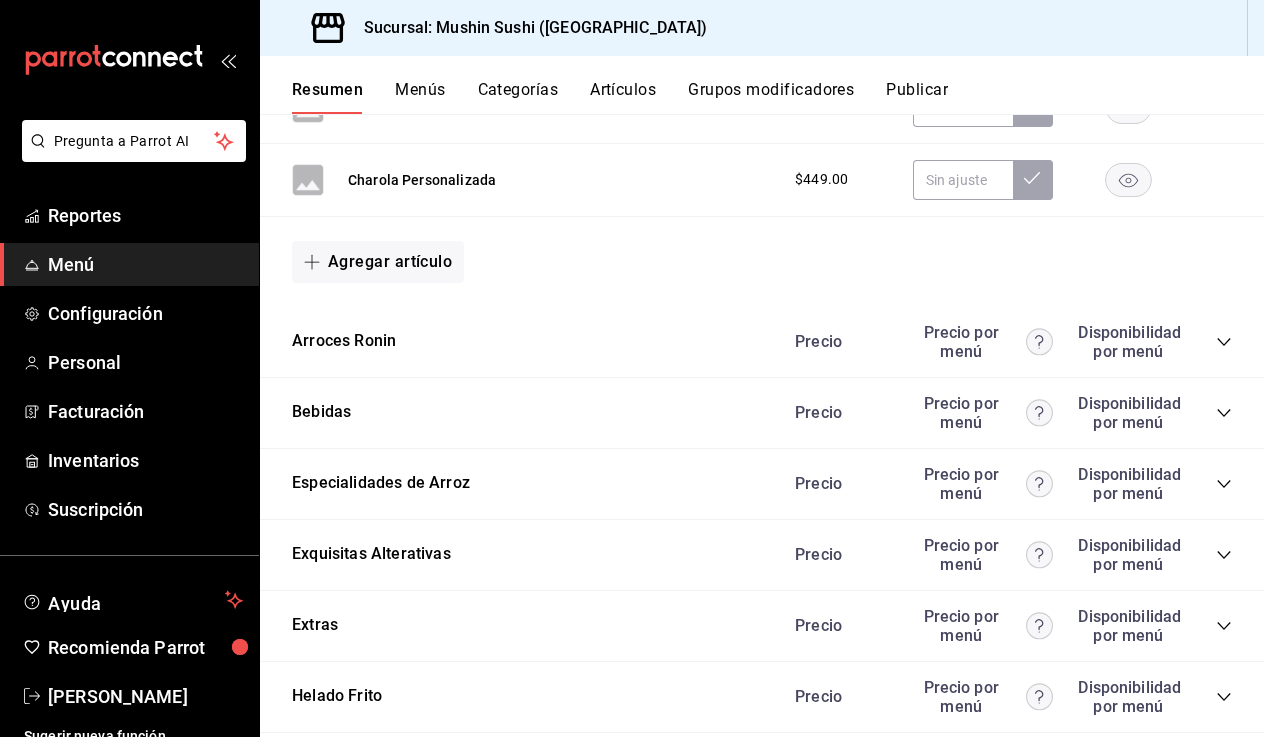 click on "Grupos modificadores" at bounding box center [771, 97] 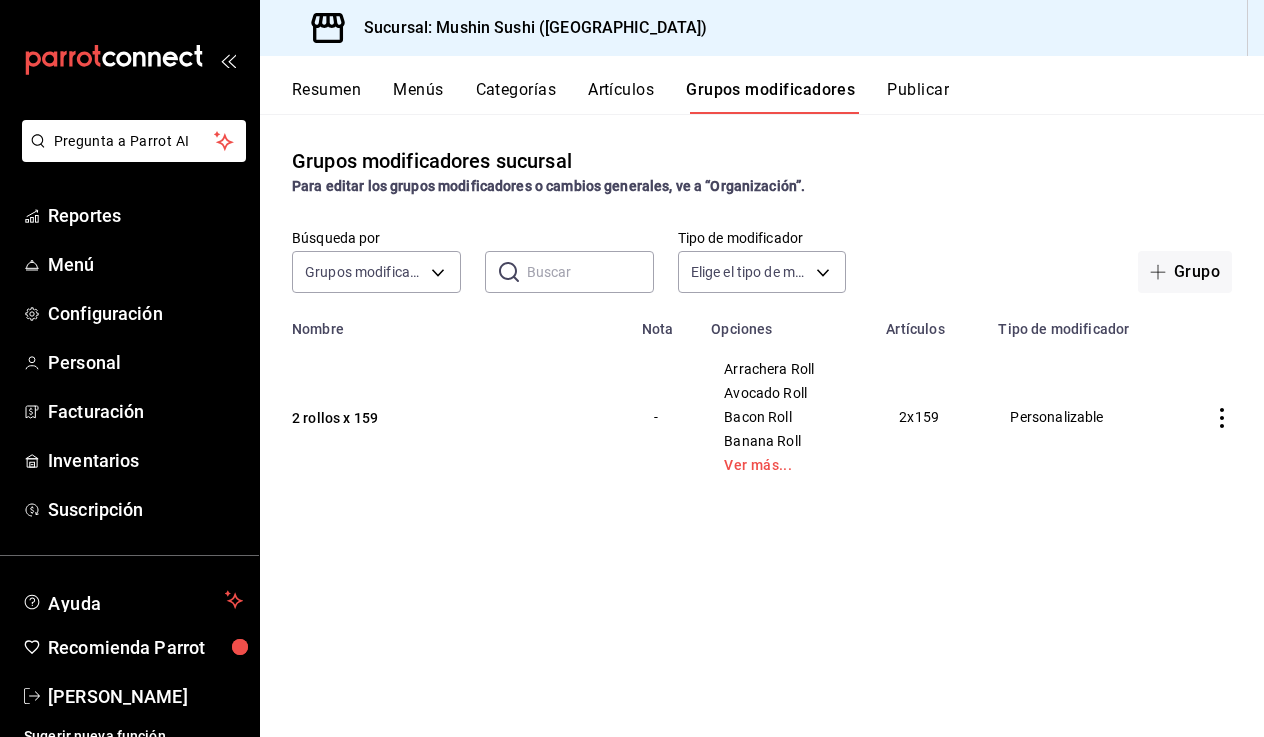 click on "Arrachera Roll Avocado Roll Bacon Roll Banana Roll Ver más..." at bounding box center [786, 417] 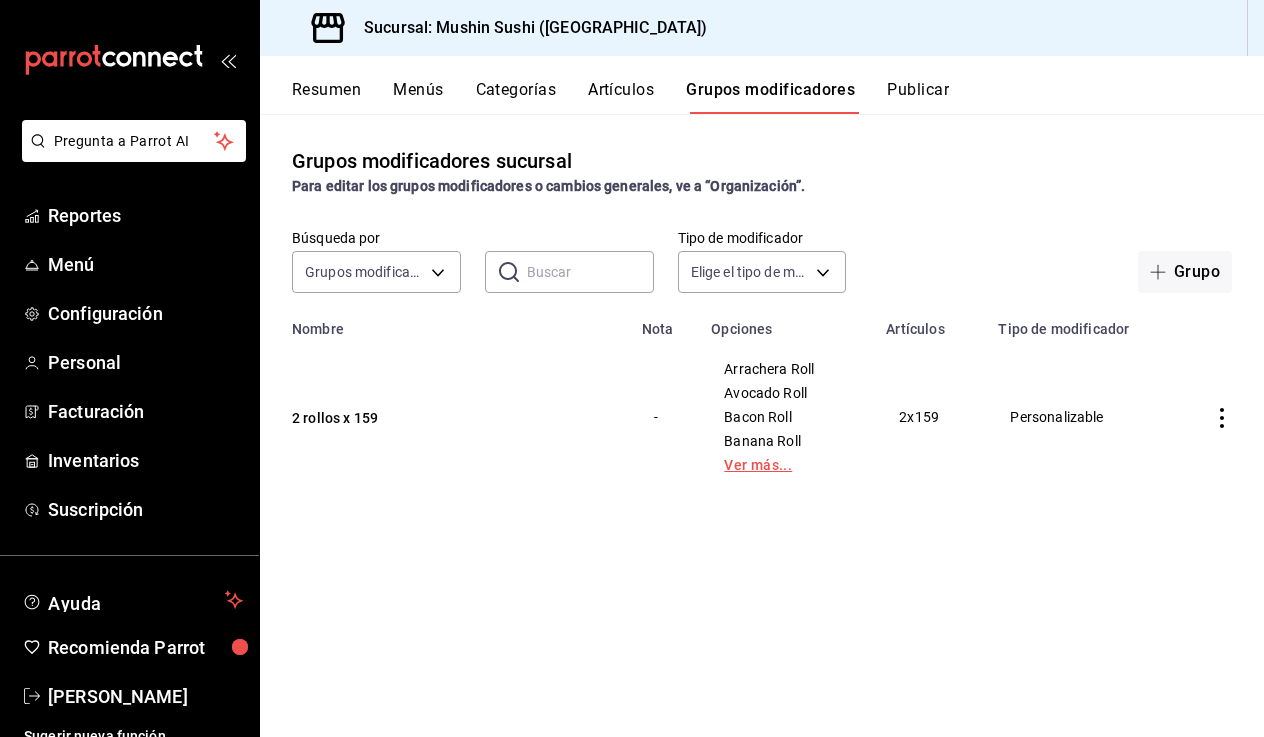 click on "Ver más..." at bounding box center [786, 465] 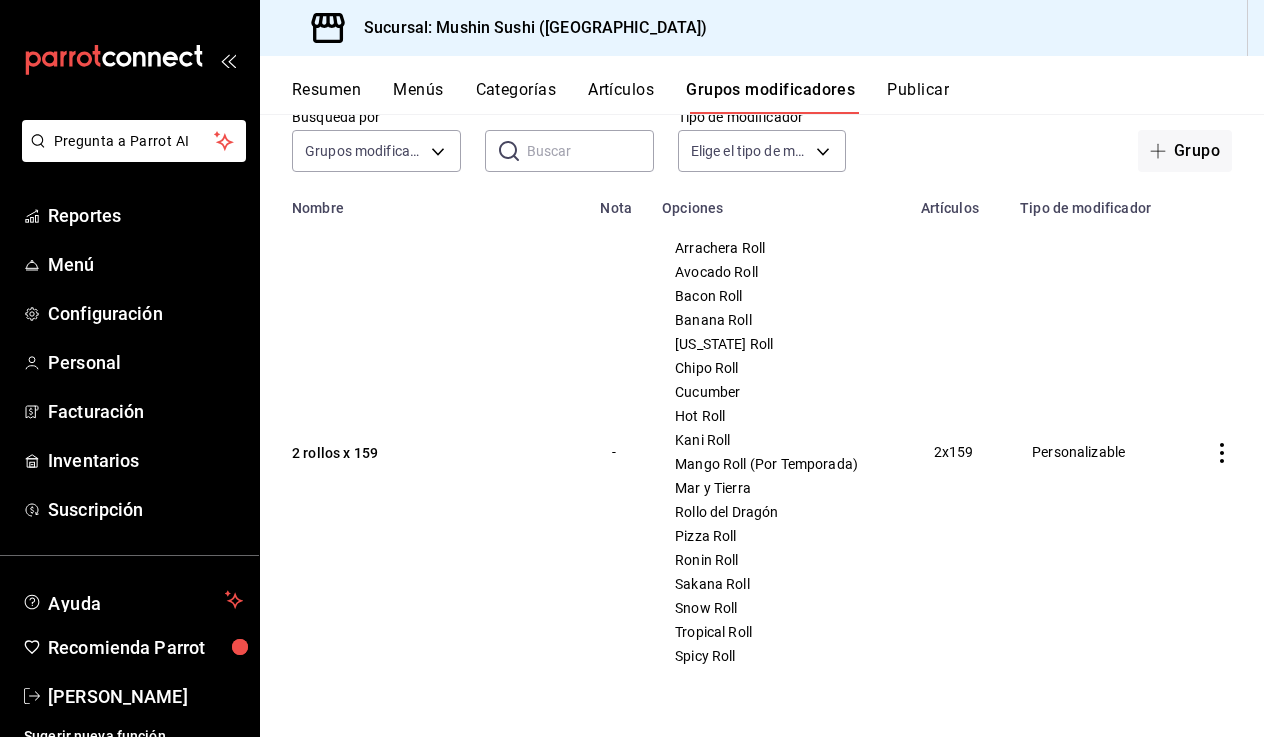 scroll, scrollTop: 121, scrollLeft: 0, axis: vertical 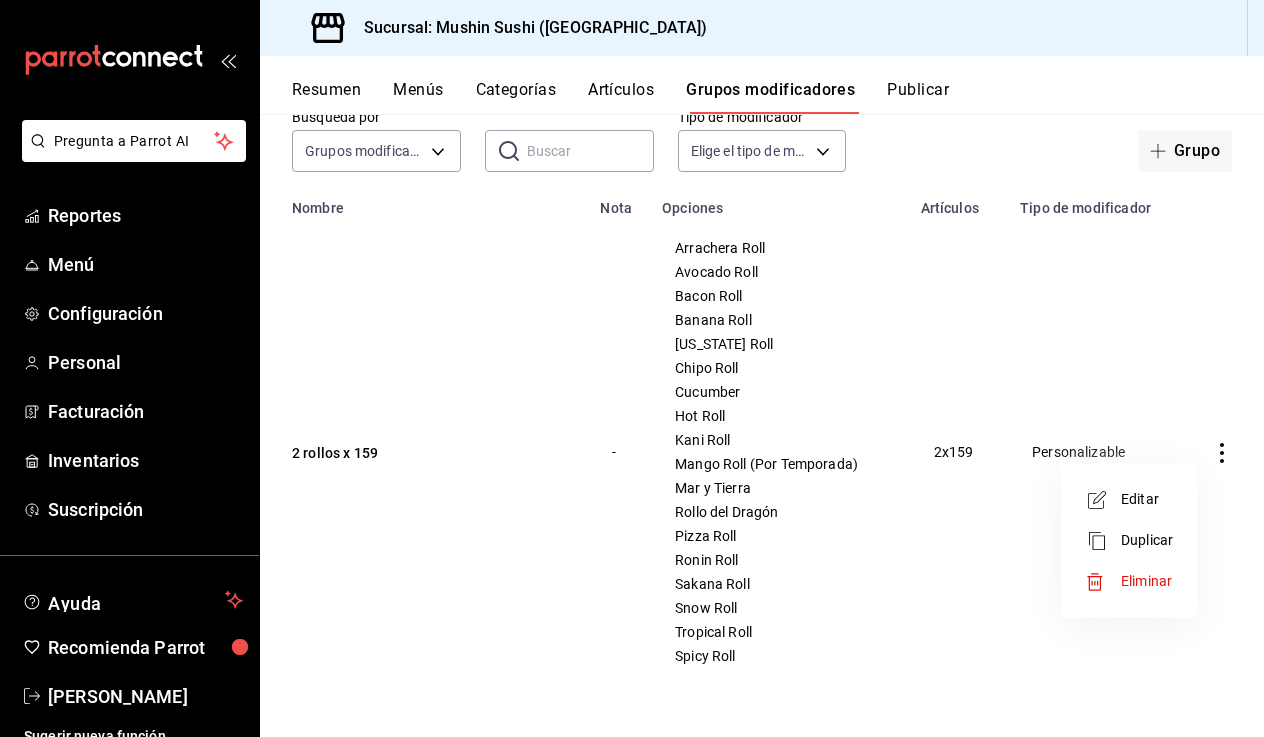 click on "Editar" at bounding box center (1129, 499) 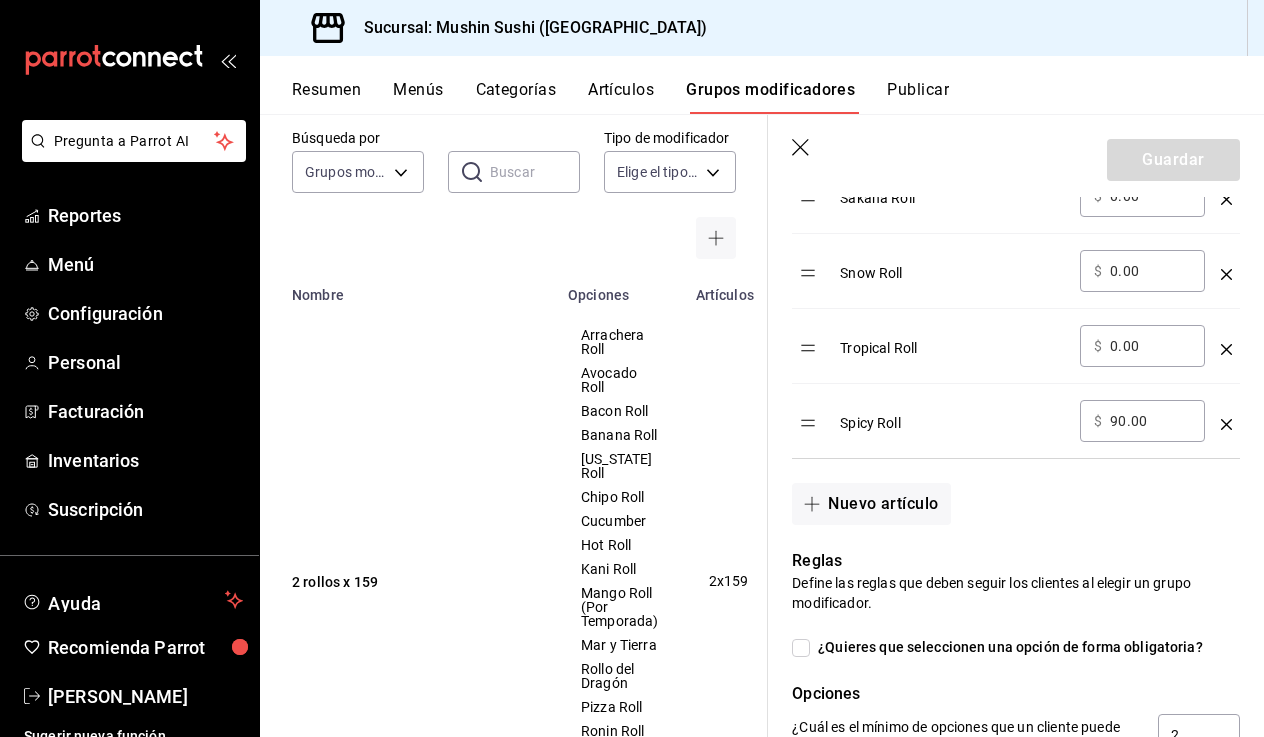 scroll, scrollTop: 1793, scrollLeft: 0, axis: vertical 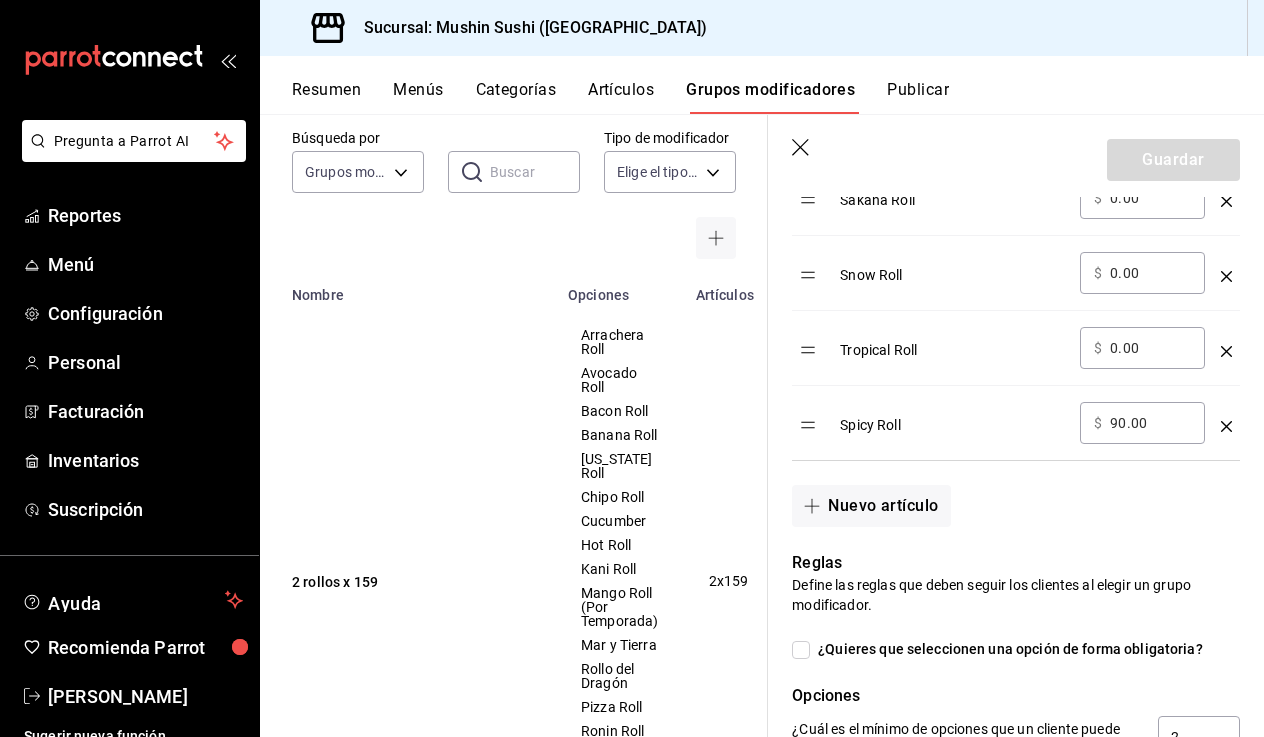 click on "90.00" at bounding box center [1150, 423] 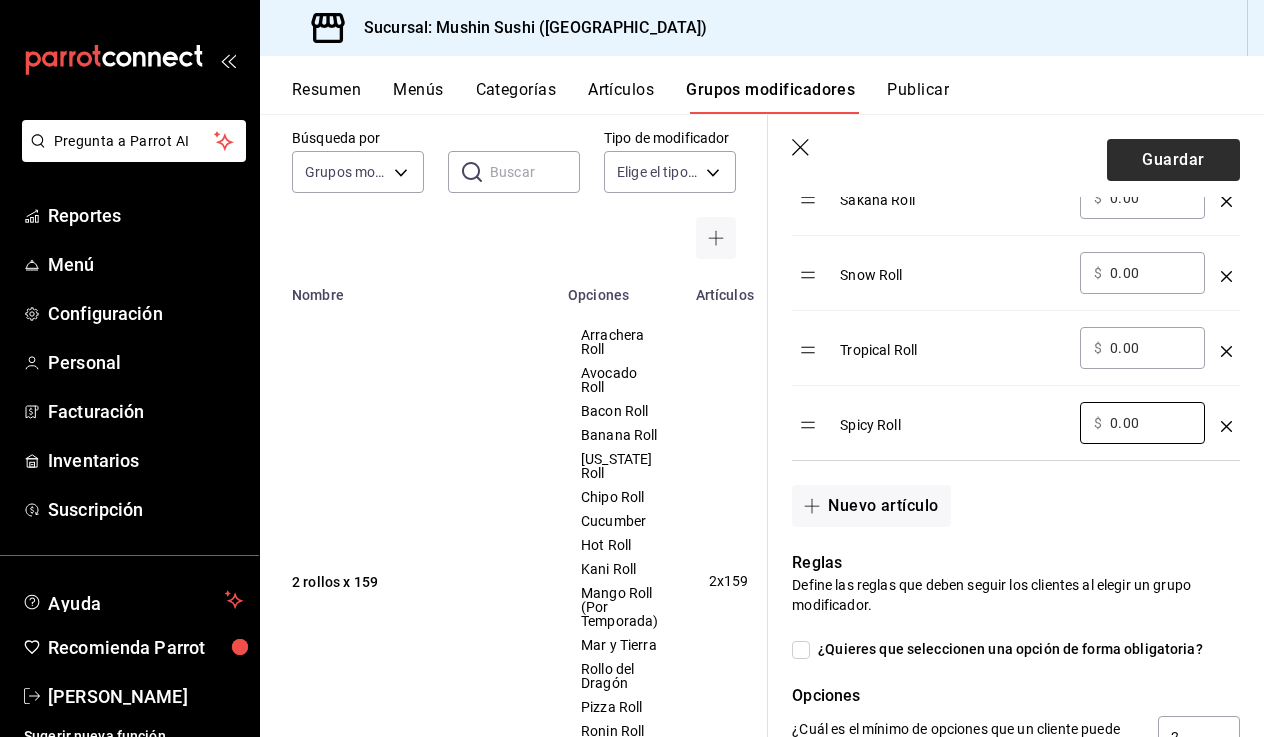 type on "0.00" 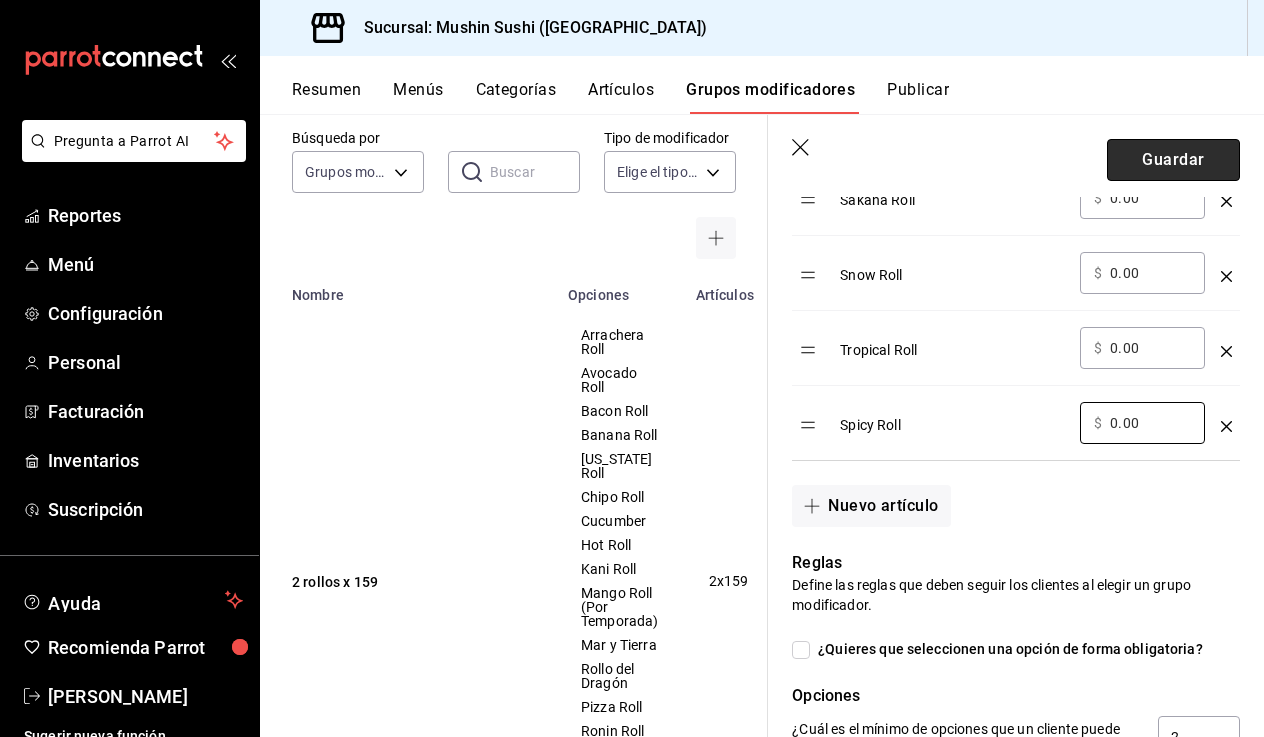 click on "Guardar" at bounding box center (1173, 160) 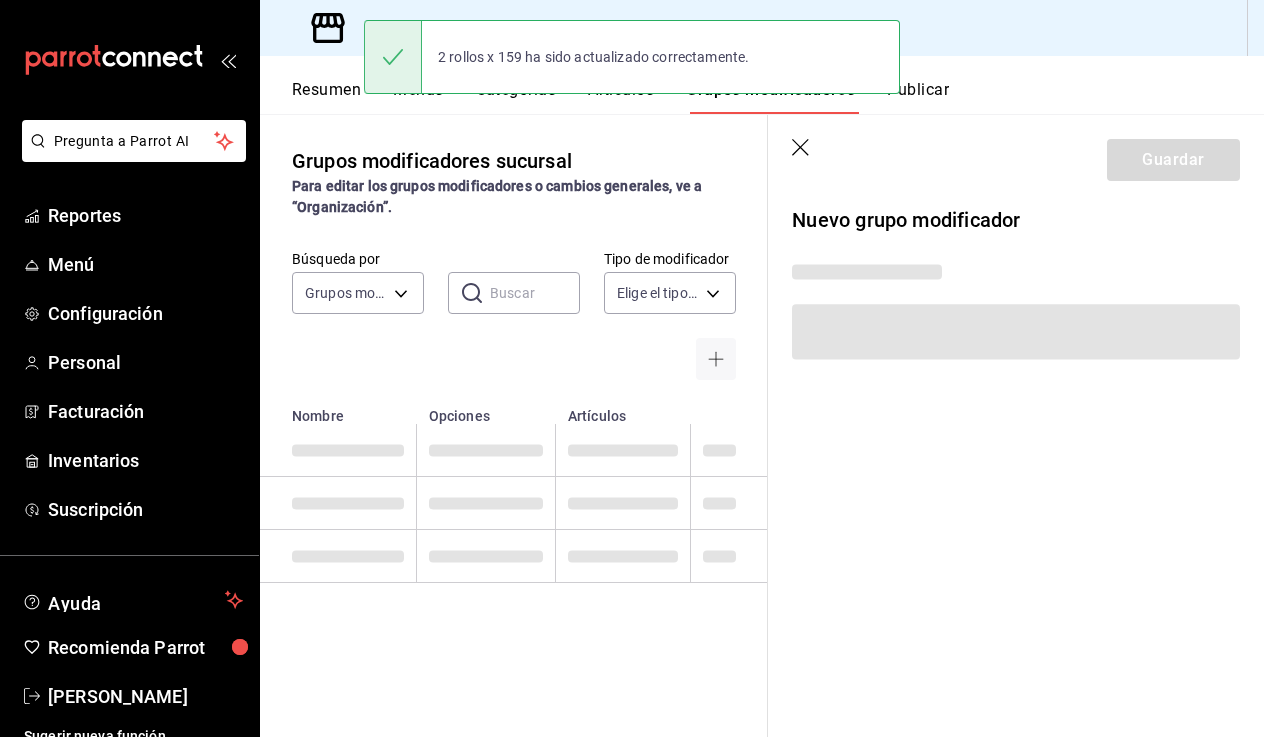 scroll, scrollTop: 0, scrollLeft: 0, axis: both 